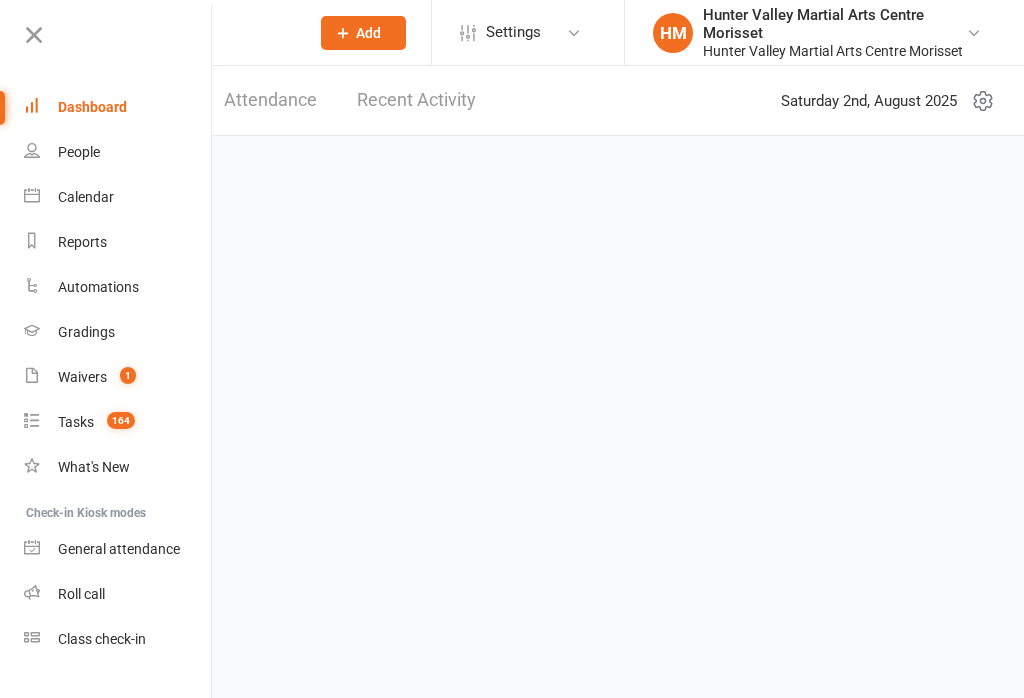 scroll, scrollTop: 0, scrollLeft: 0, axis: both 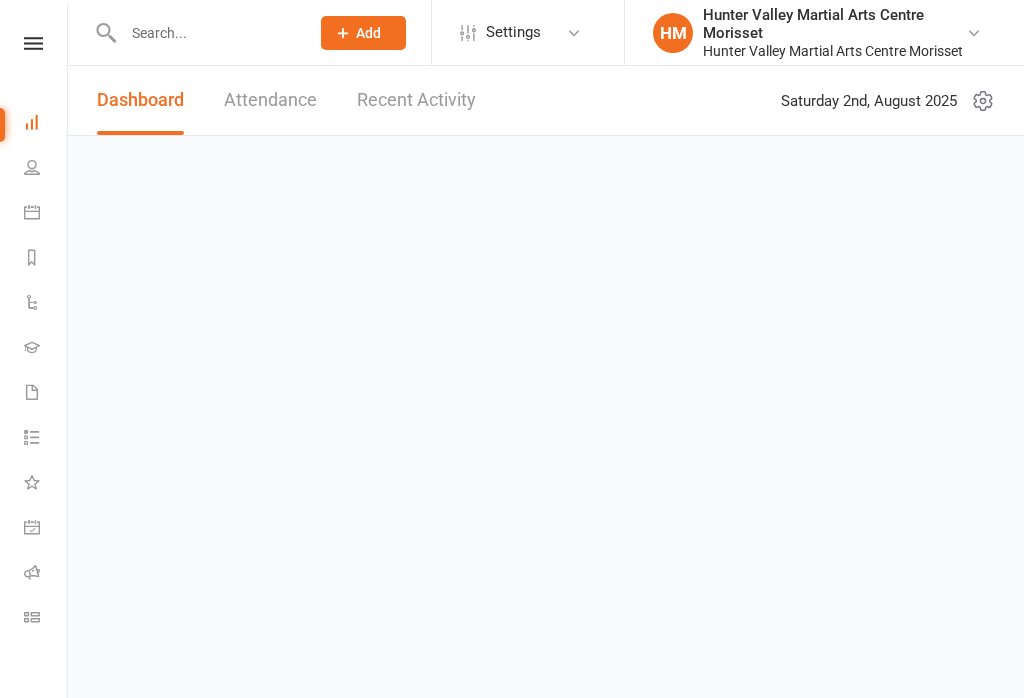 click at bounding box center [33, 43] 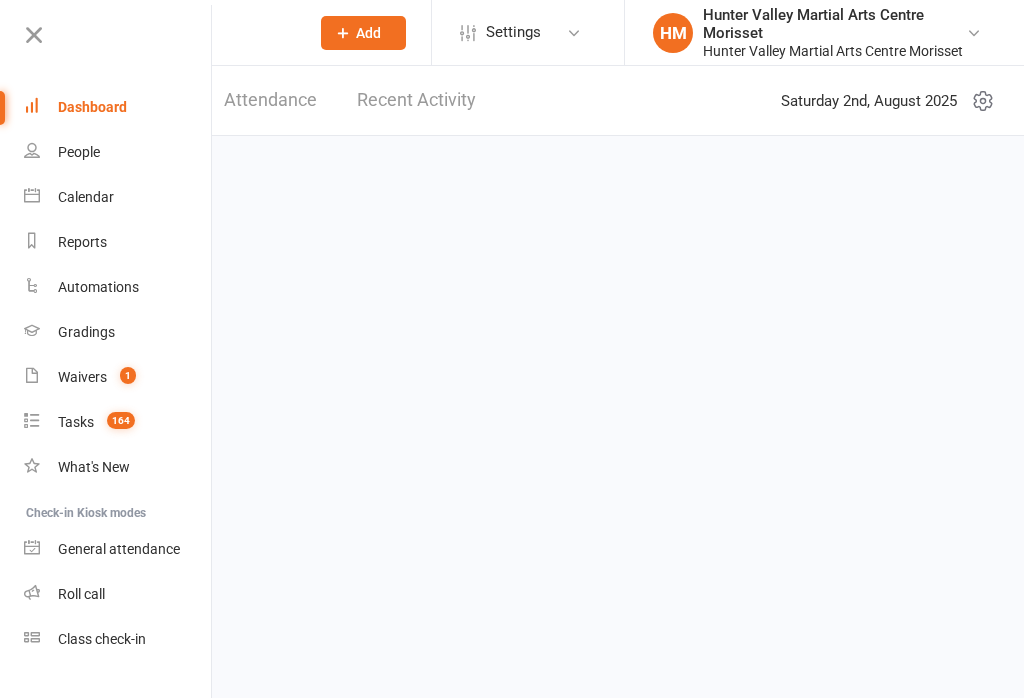 click on "Class check-in" at bounding box center (118, 639) 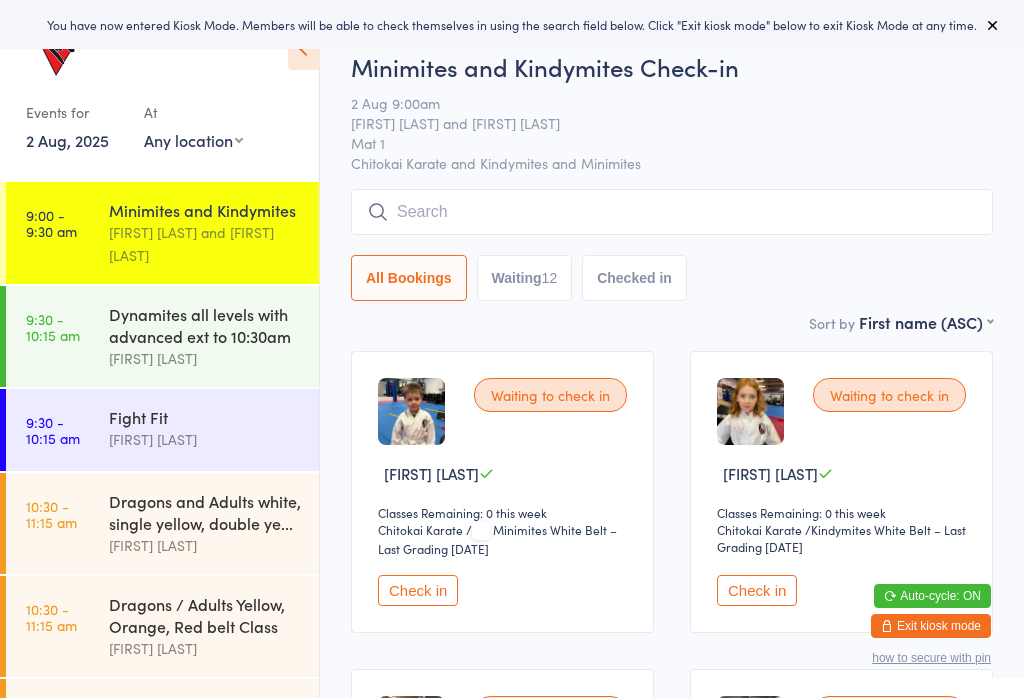 scroll, scrollTop: 0, scrollLeft: 0, axis: both 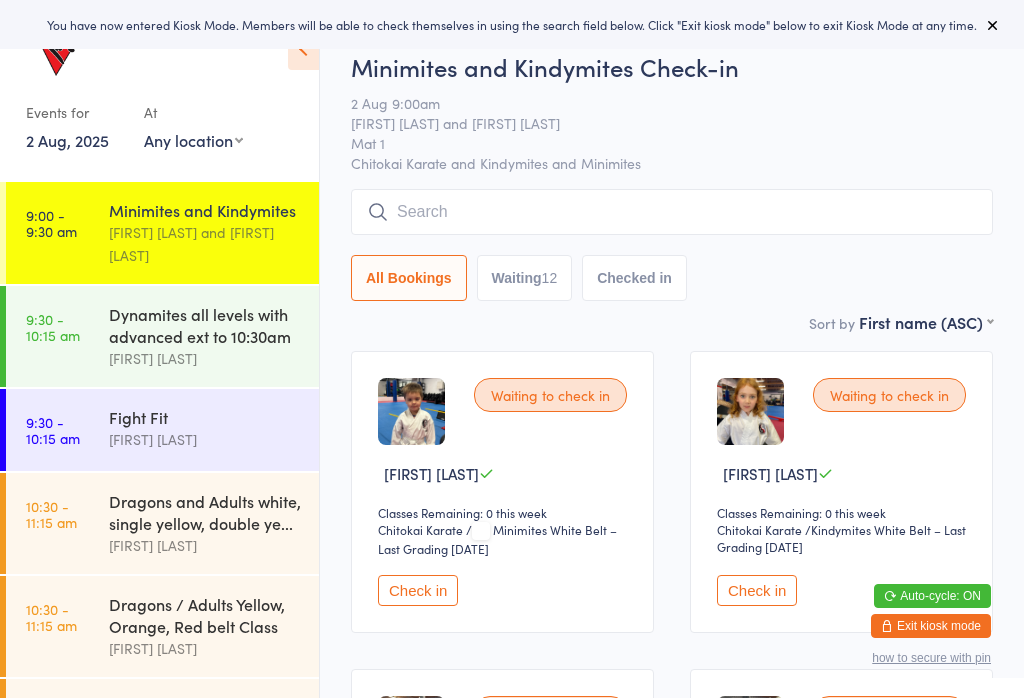 click at bounding box center (993, 25) 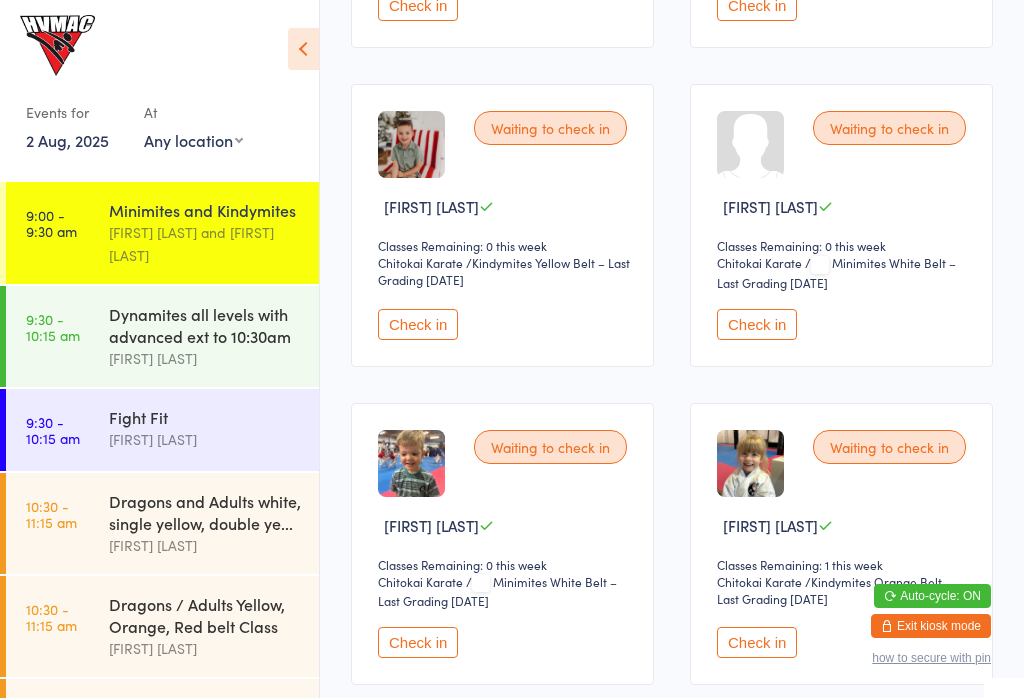 scroll, scrollTop: 719, scrollLeft: 0, axis: vertical 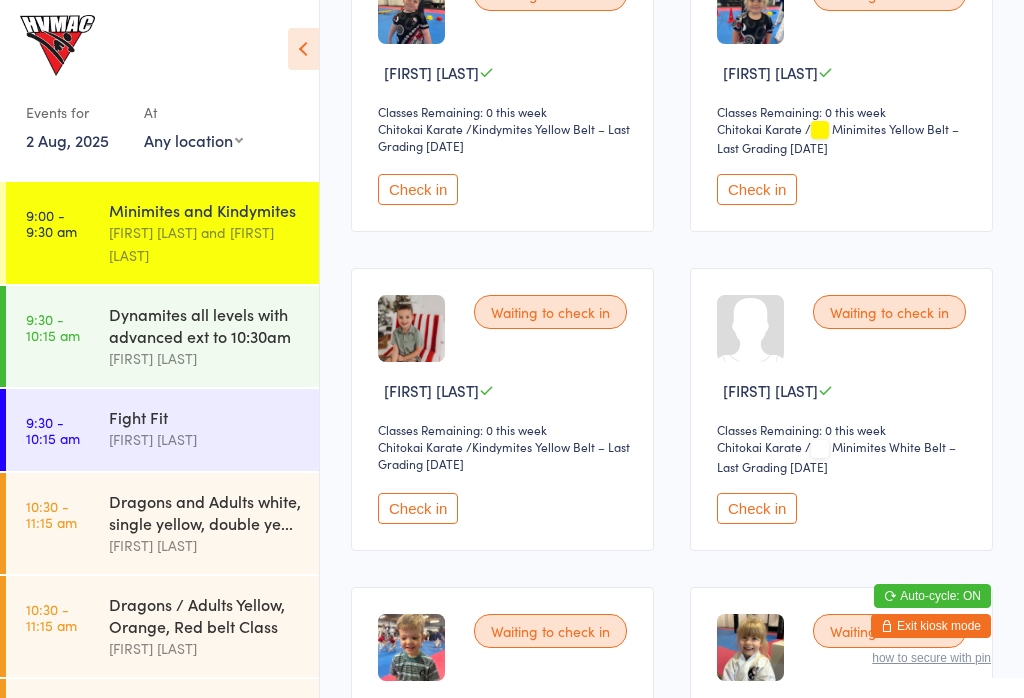 click on "[FIRST] [LAST]" at bounding box center (205, 358) 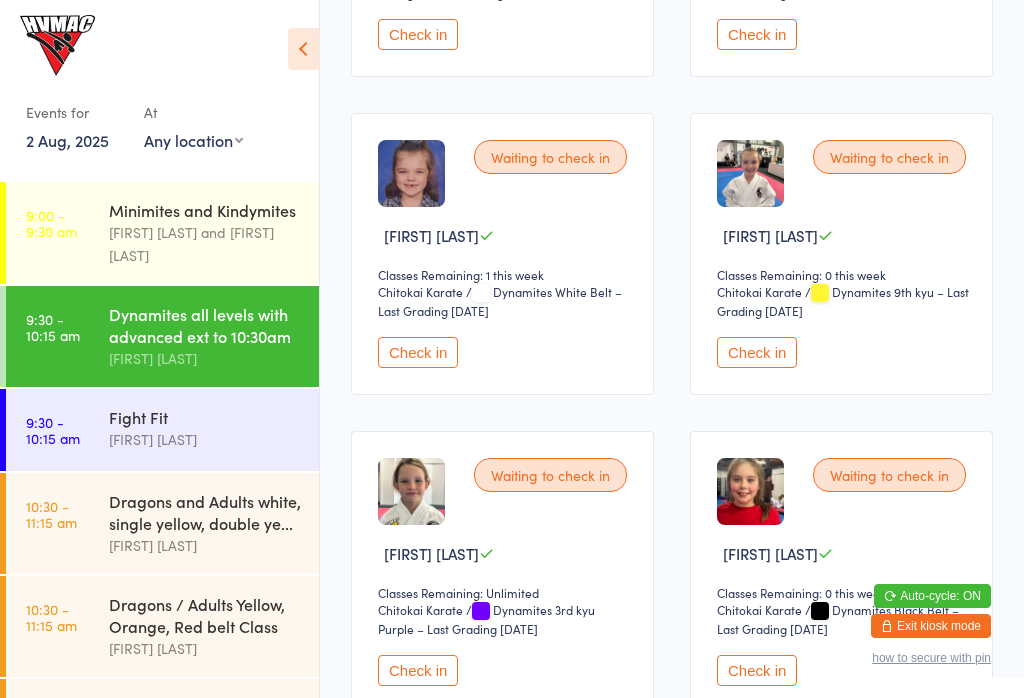 scroll, scrollTop: 1830, scrollLeft: 0, axis: vertical 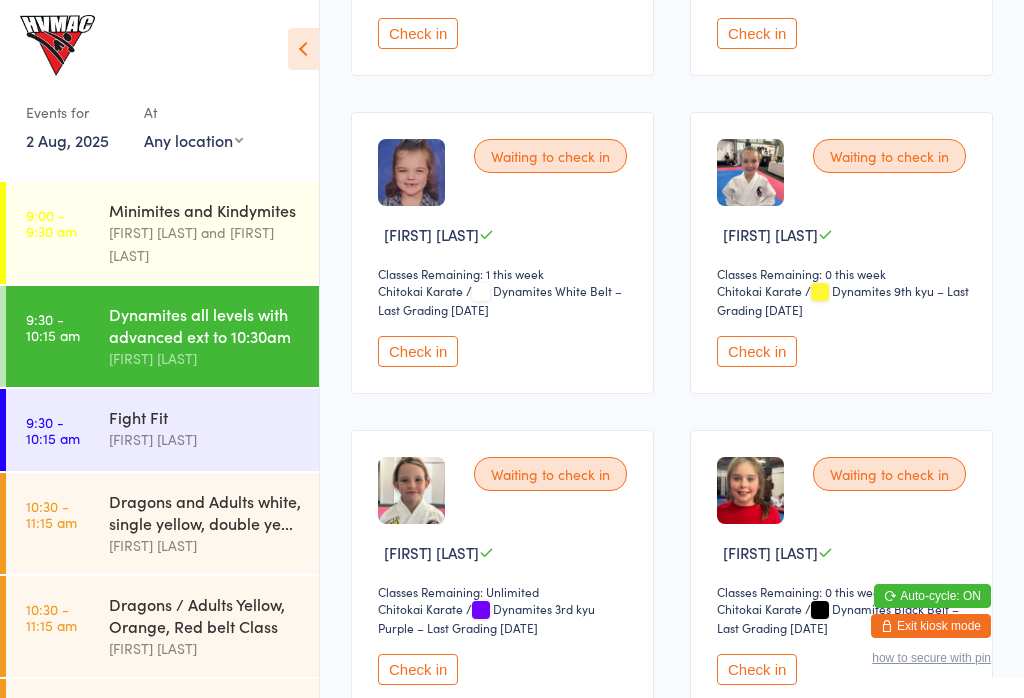 click at bounding box center (303, 49) 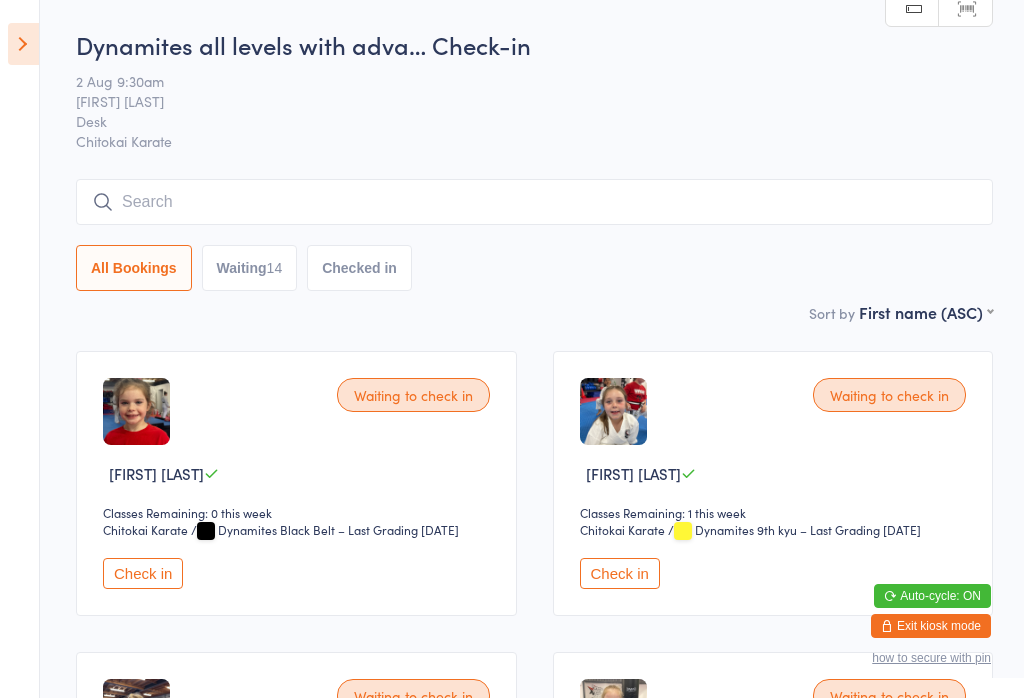scroll, scrollTop: 0, scrollLeft: 0, axis: both 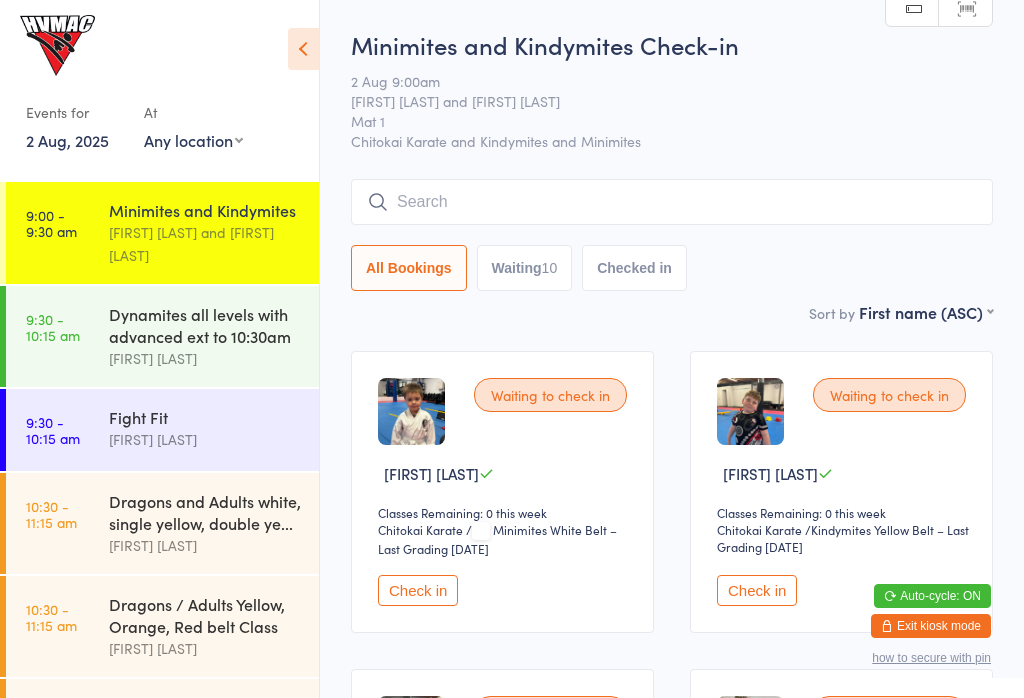 click at bounding box center [303, 49] 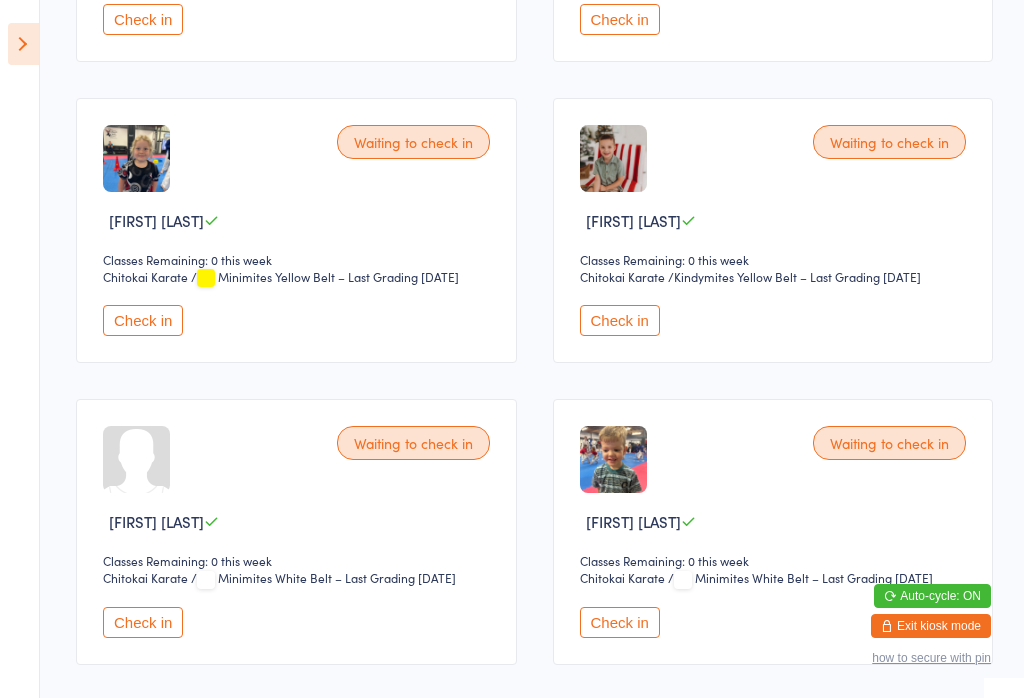 scroll, scrollTop: 555, scrollLeft: 0, axis: vertical 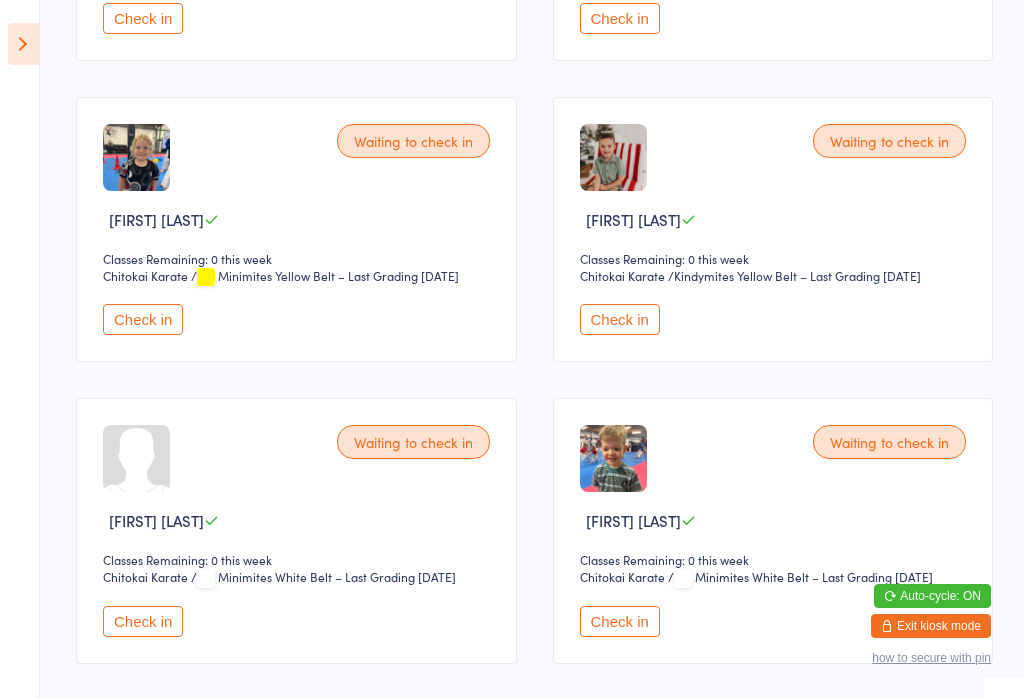 click on "Check in" at bounding box center [143, 319] 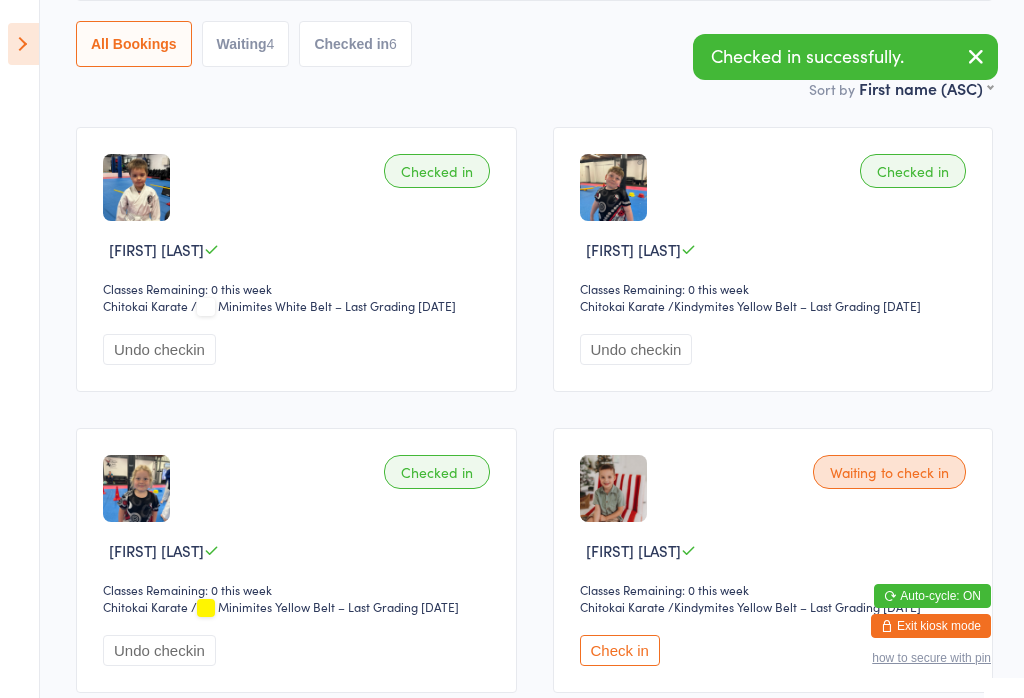 scroll, scrollTop: 217, scrollLeft: 0, axis: vertical 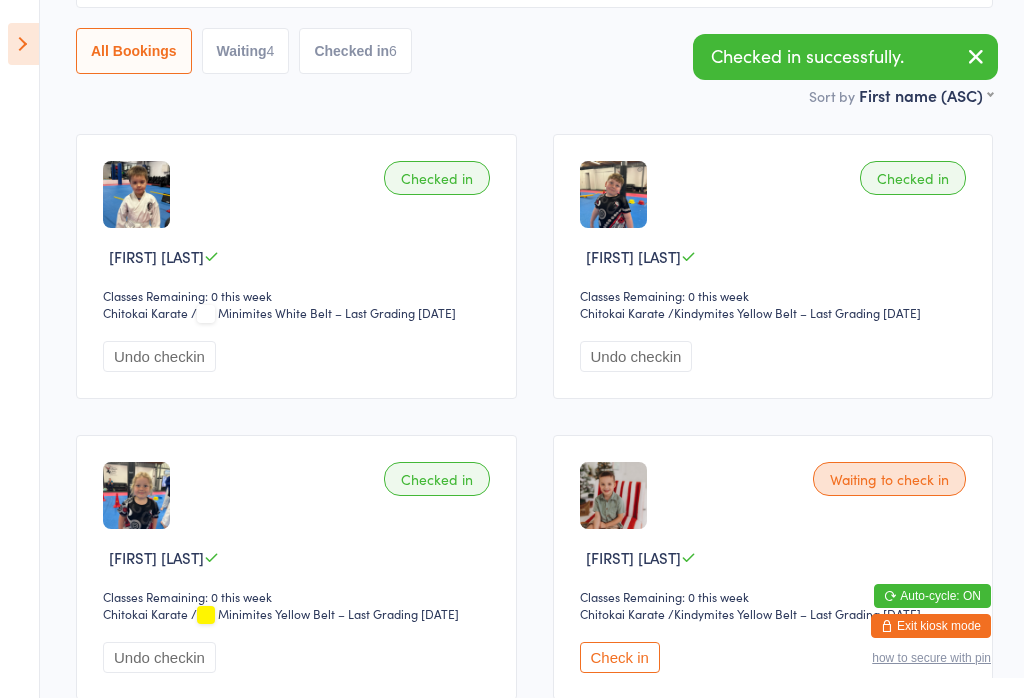 click on "Undo checkin" at bounding box center [636, 356] 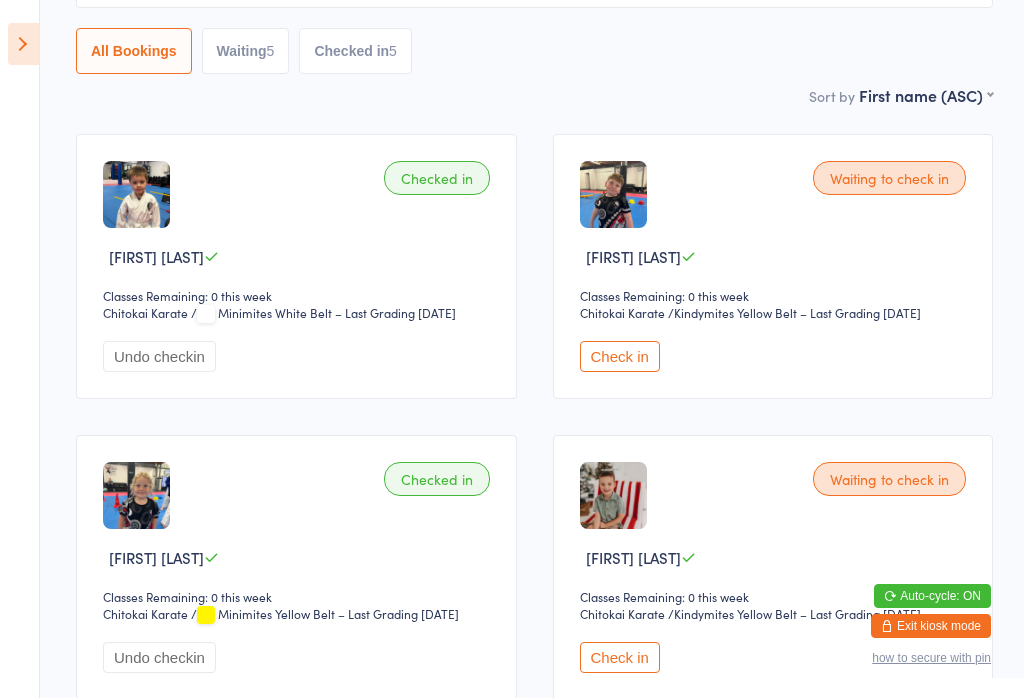 click on "Check in" at bounding box center [620, 356] 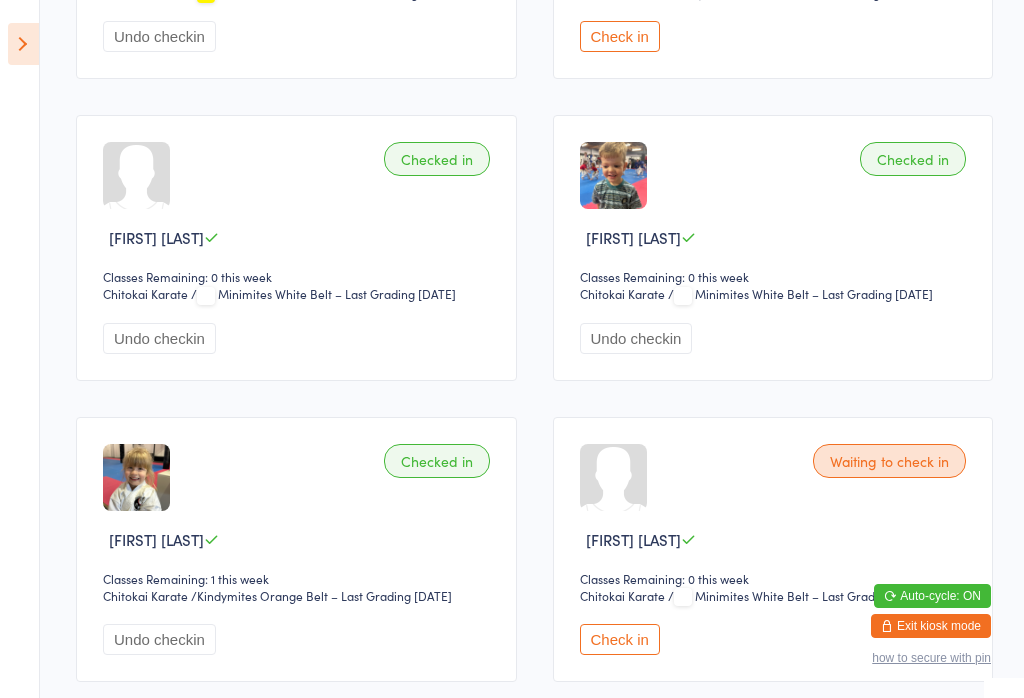 scroll, scrollTop: 839, scrollLeft: 0, axis: vertical 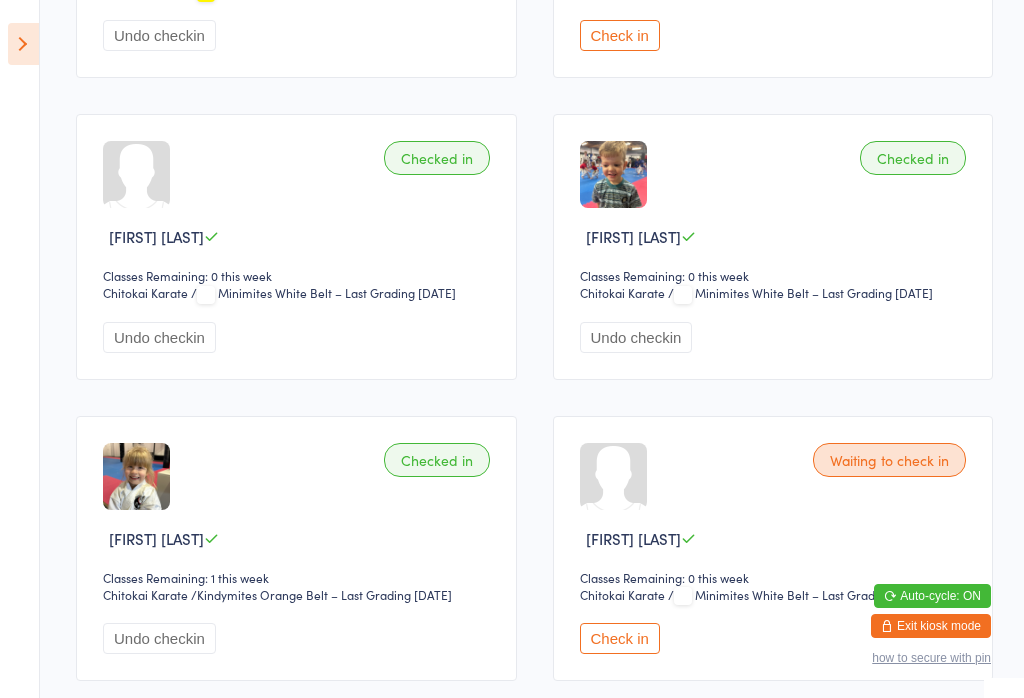 click at bounding box center [23, 44] 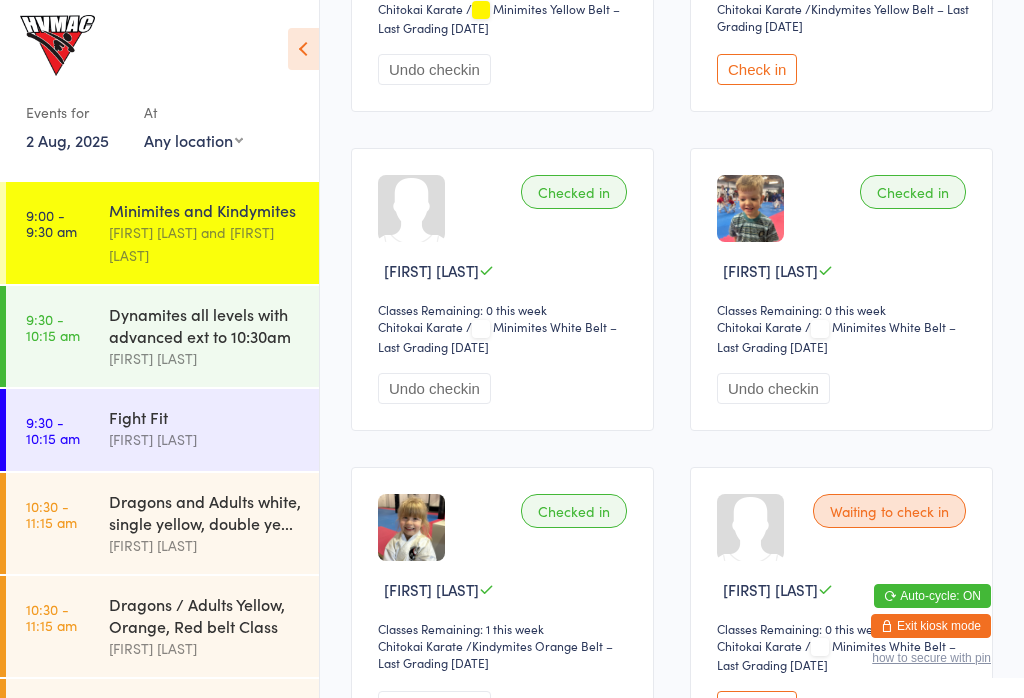 click on "9:30 - 10:15 am Dynamites all levels with advanced ext to 10:30am [FIRST] [LAST]" at bounding box center [162, 336] 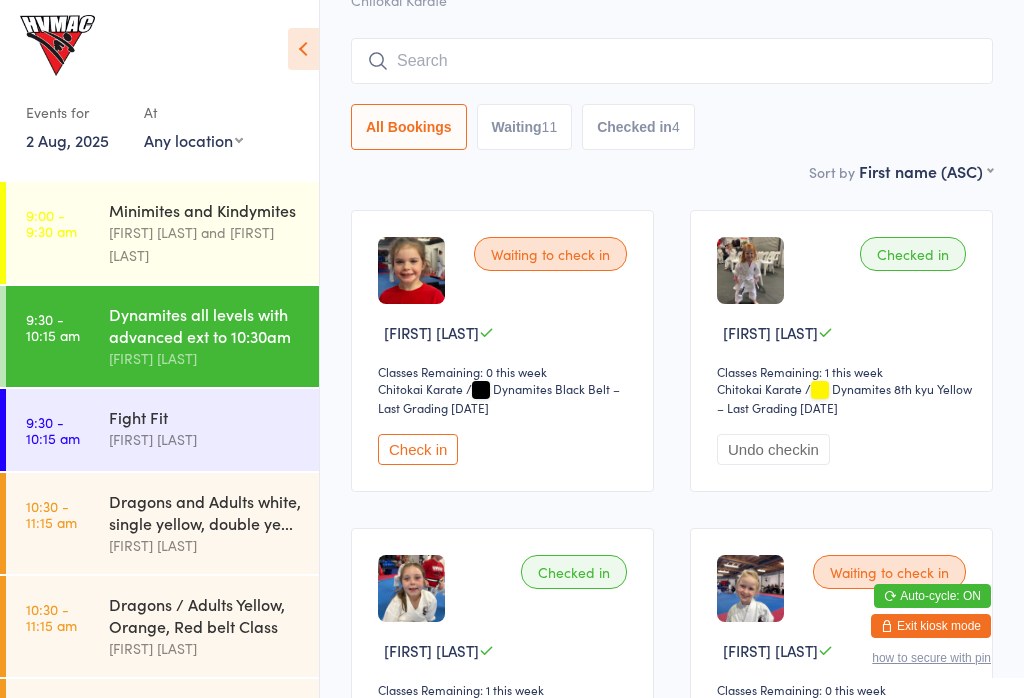 scroll, scrollTop: 135, scrollLeft: 0, axis: vertical 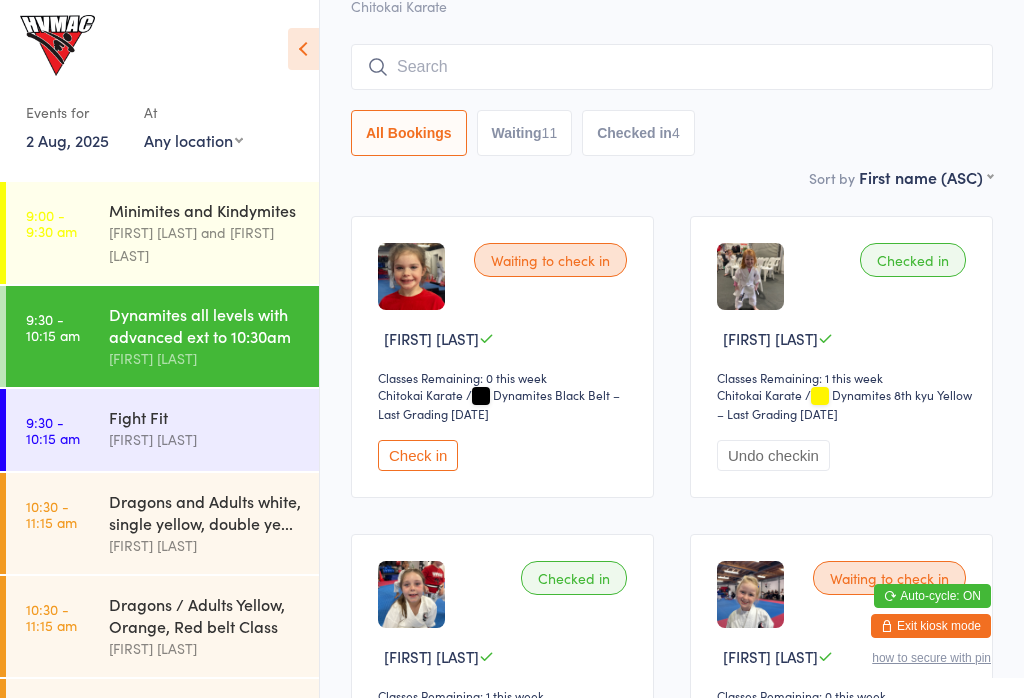click on "10:30 - 11:15 am" at bounding box center (51, 617) 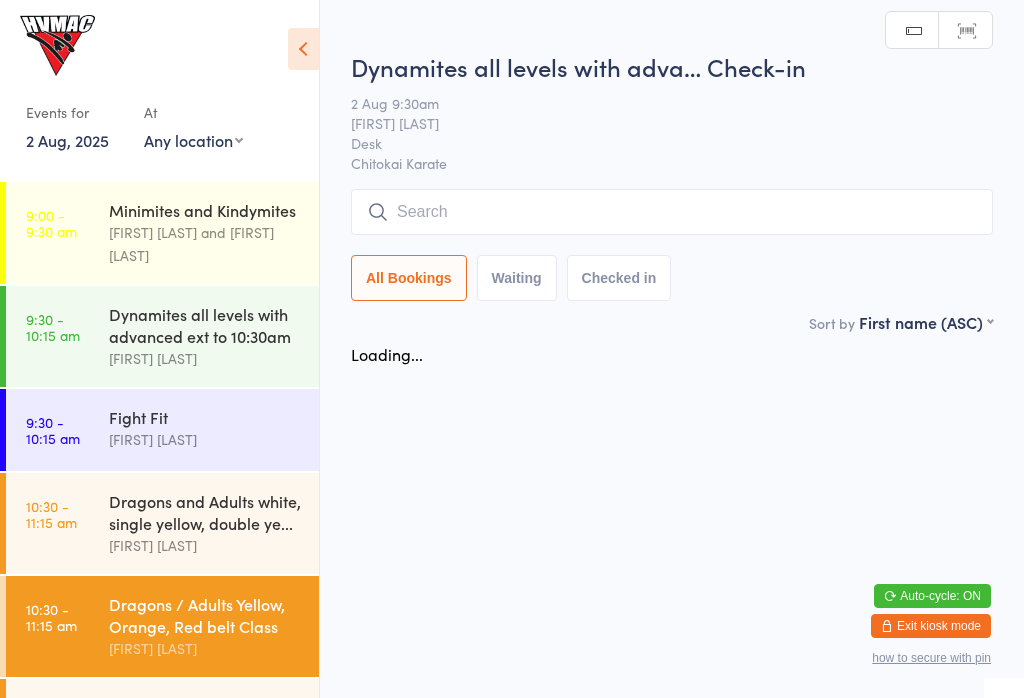 scroll, scrollTop: 0, scrollLeft: 0, axis: both 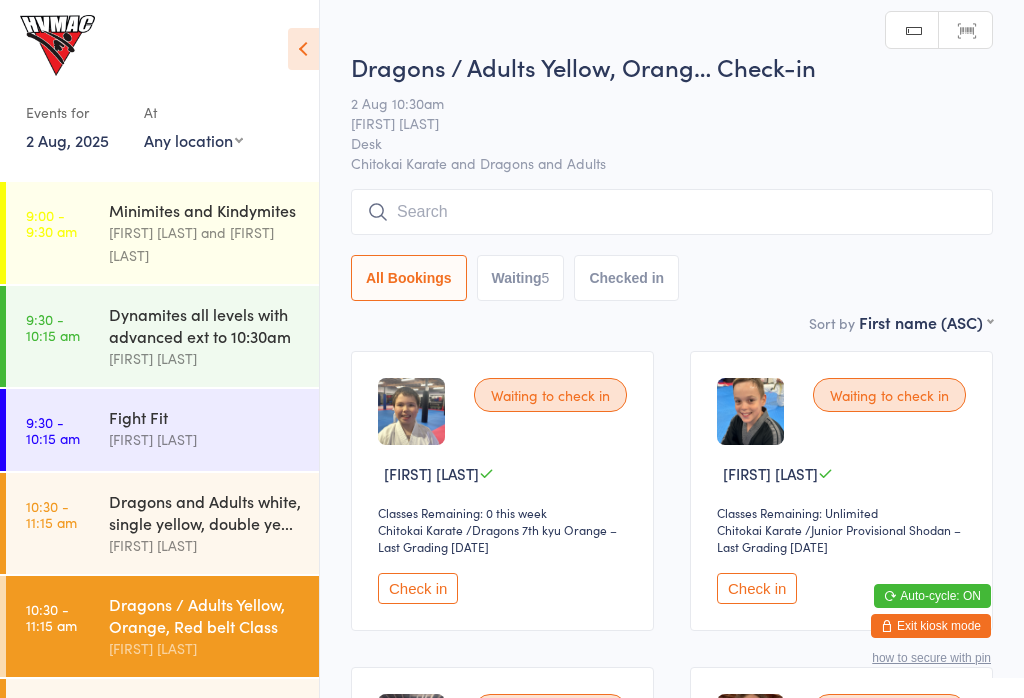 click on "9:30 - 10:15 am" at bounding box center [53, 327] 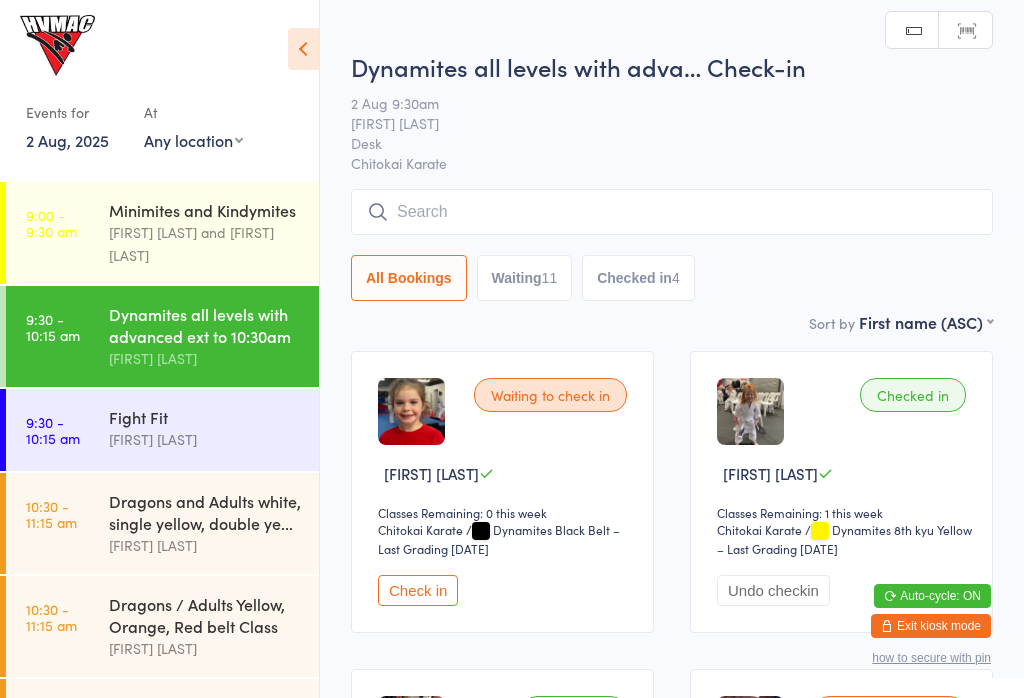 scroll, scrollTop: 210, scrollLeft: 0, axis: vertical 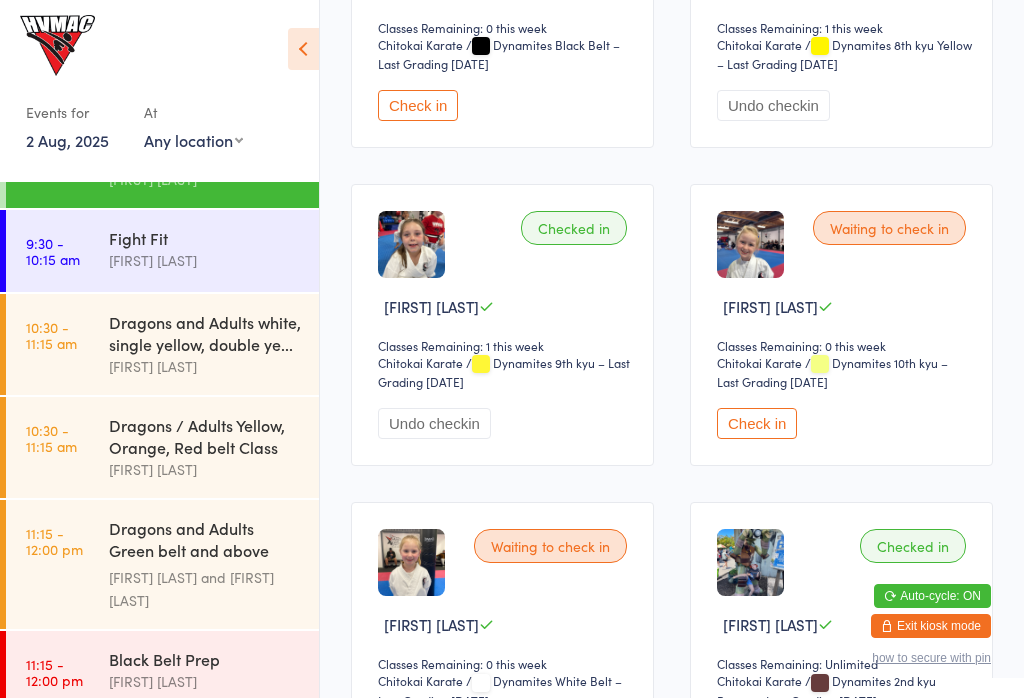 click on "Black Belt Prep" at bounding box center (205, 659) 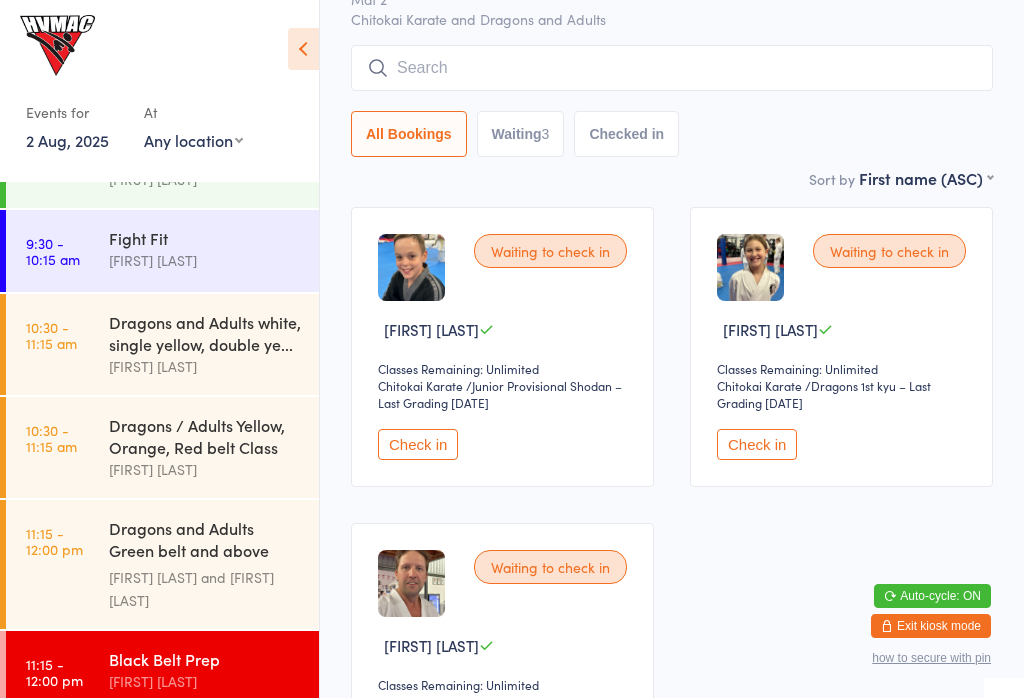 scroll, scrollTop: 145, scrollLeft: 0, axis: vertical 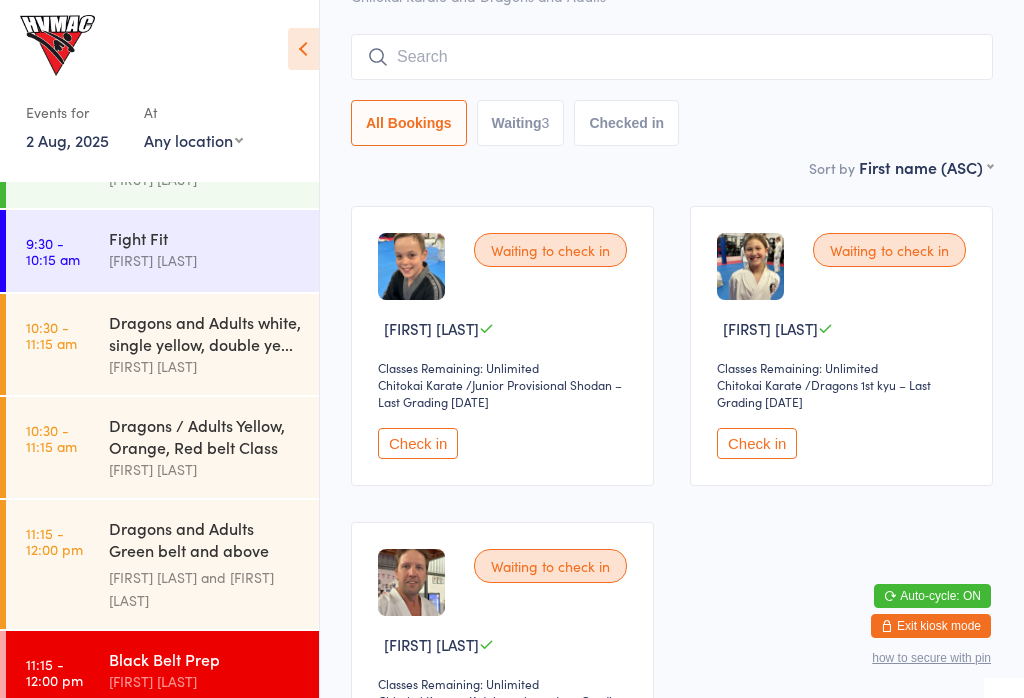 click on "11:15 - 12:00 pm" at bounding box center (54, 541) 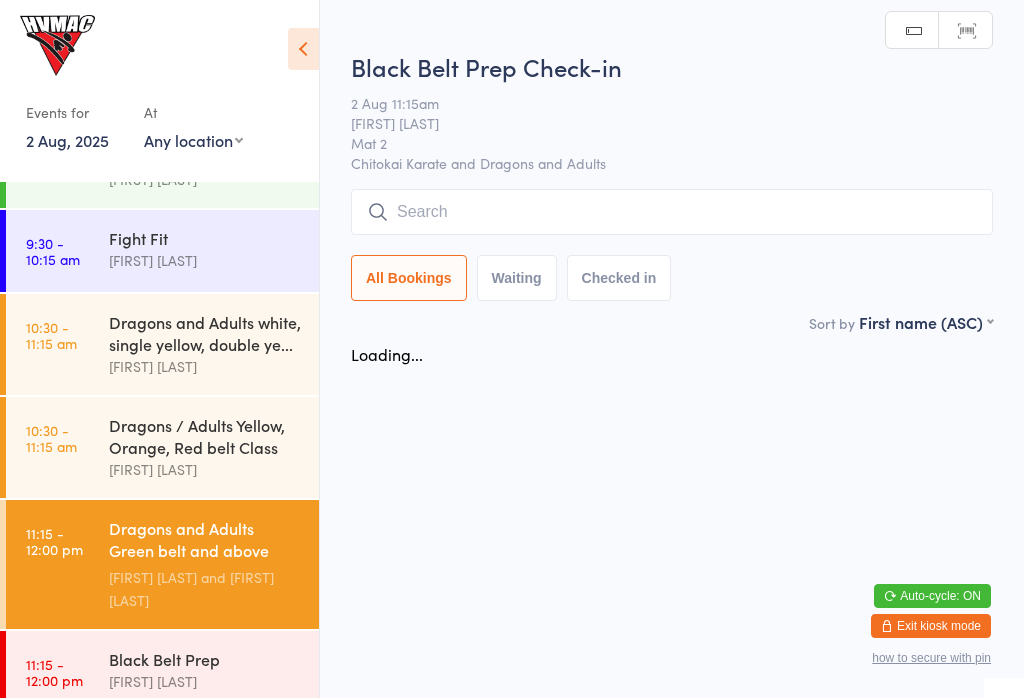 scroll, scrollTop: 0, scrollLeft: 0, axis: both 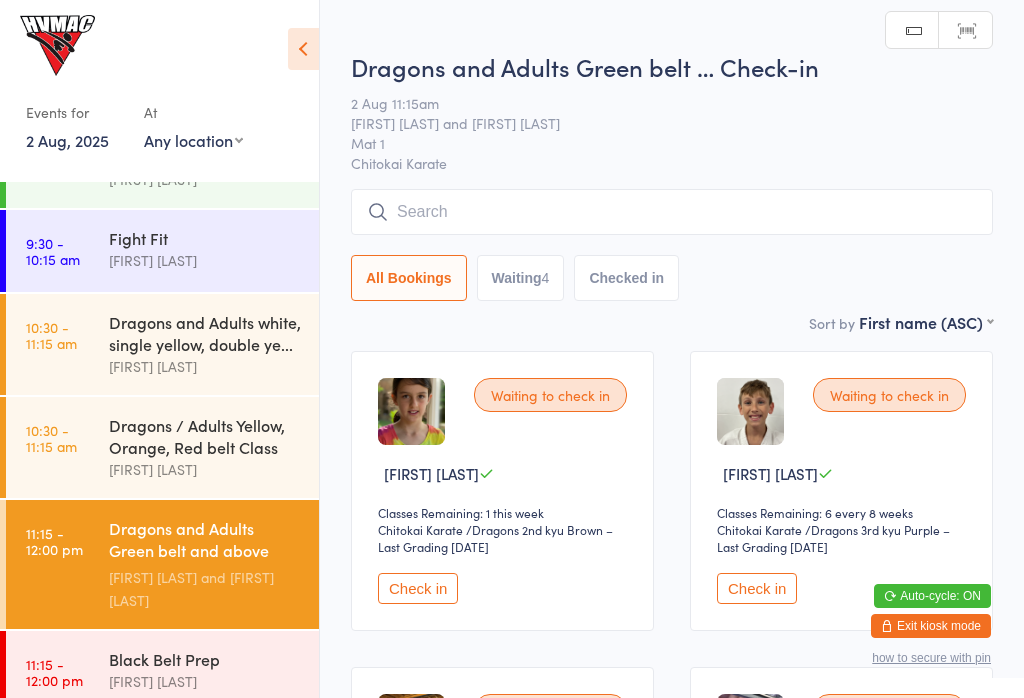 click on "10:30 - 11:15 am" at bounding box center [51, 438] 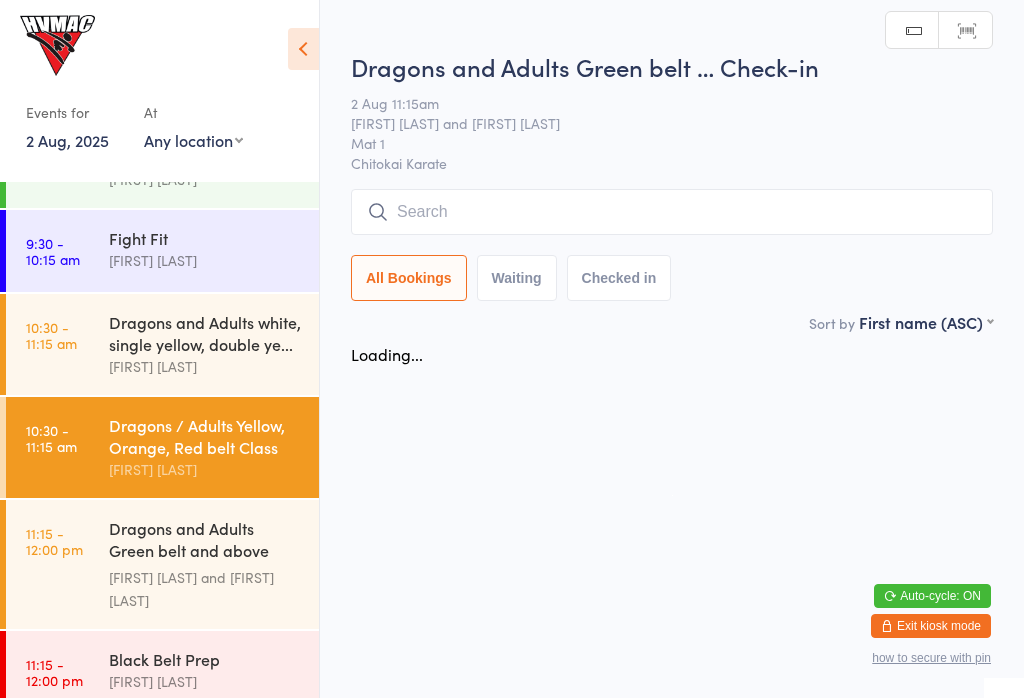 click on "10:30 - 11:15 am Dragons and Adults white, single yellow, double ye... [FIRST] [LAST]" at bounding box center (162, 344) 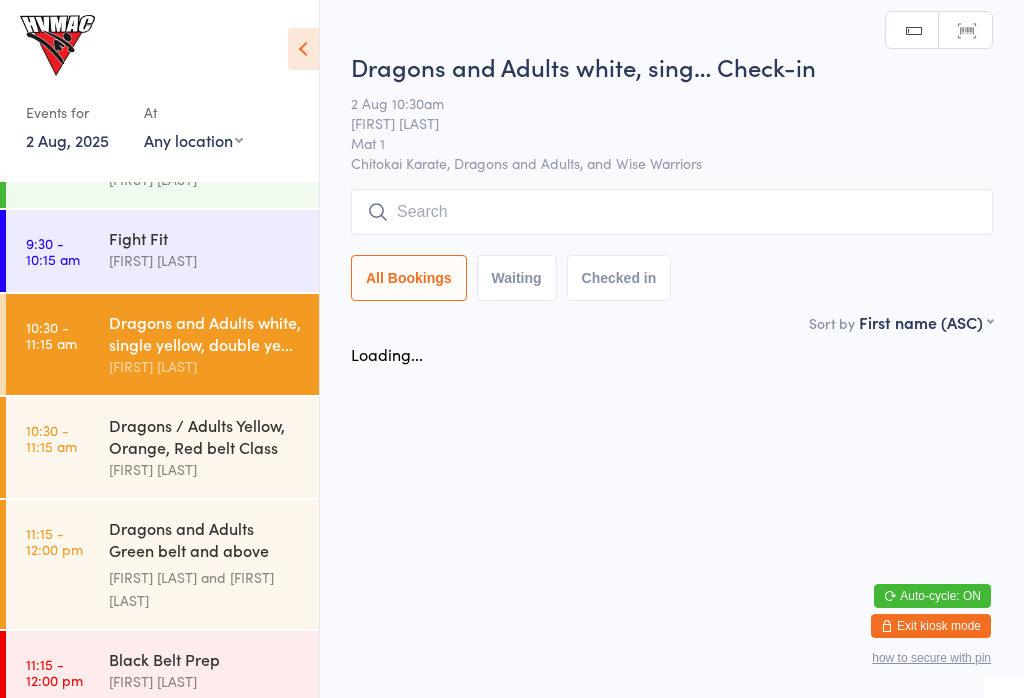 click on "9:30 - 10:15 am" at bounding box center [53, 251] 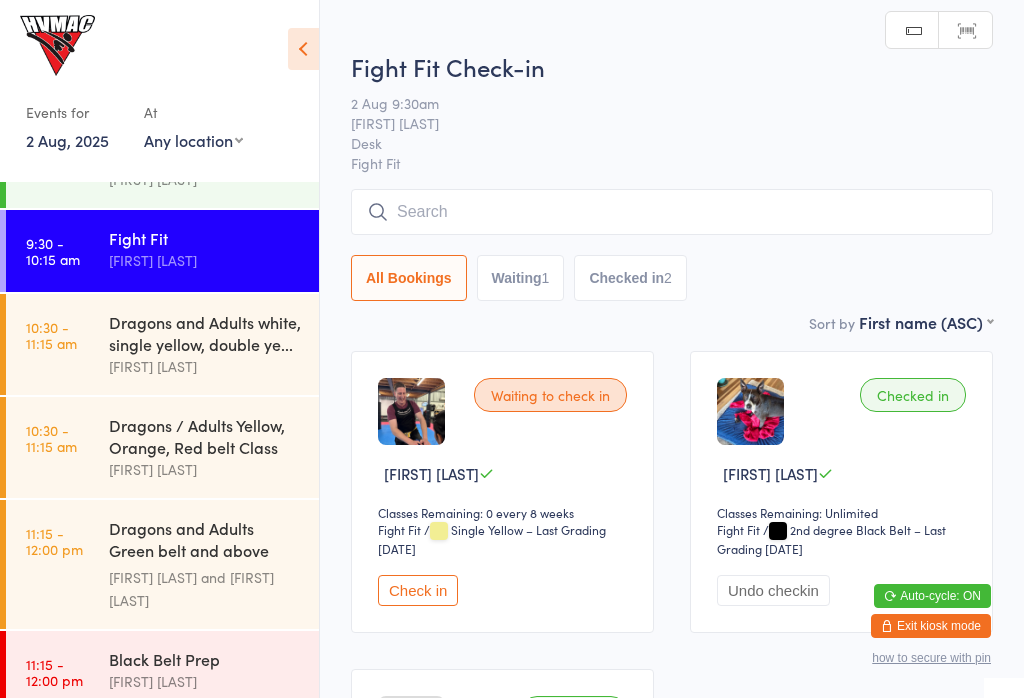 click on "9:30 - 10:15 am Dynamites all levels with advanced ext to 10:30am [FIRST] [LAST]" at bounding box center [162, 157] 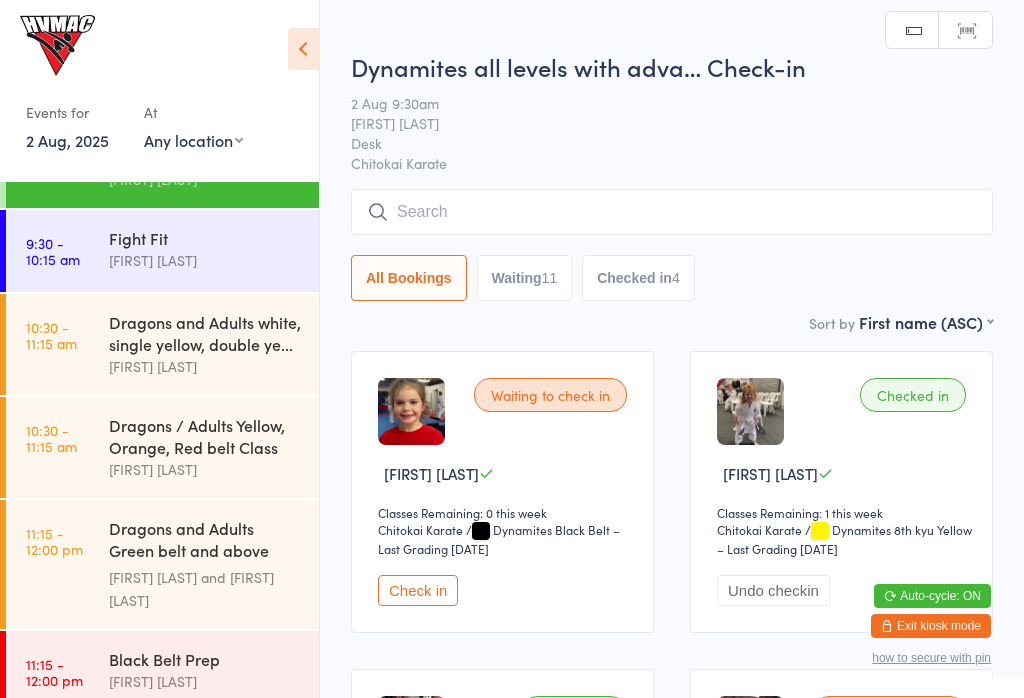 scroll, scrollTop: 0, scrollLeft: 0, axis: both 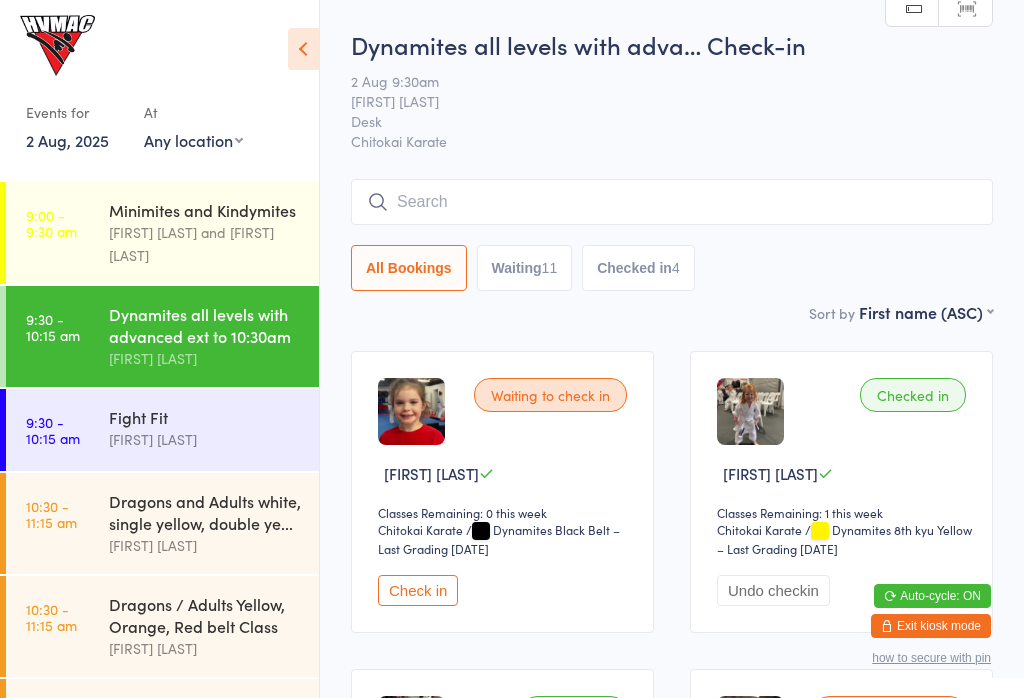 click on "[FIRST] [LAST]" at bounding box center [205, 439] 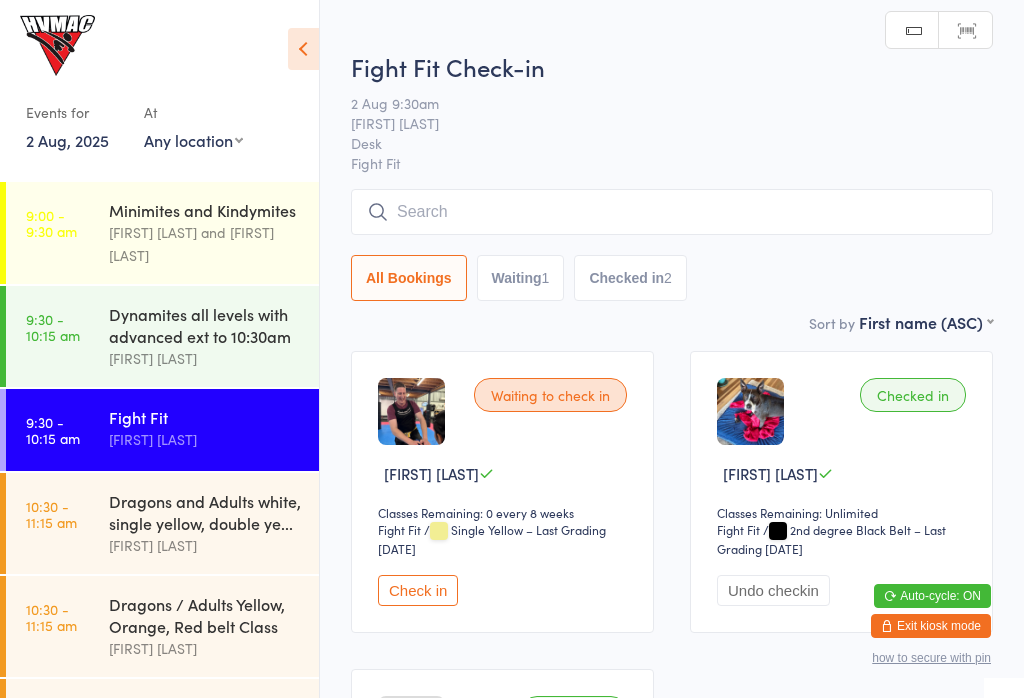 click on "Check in" at bounding box center [418, 590] 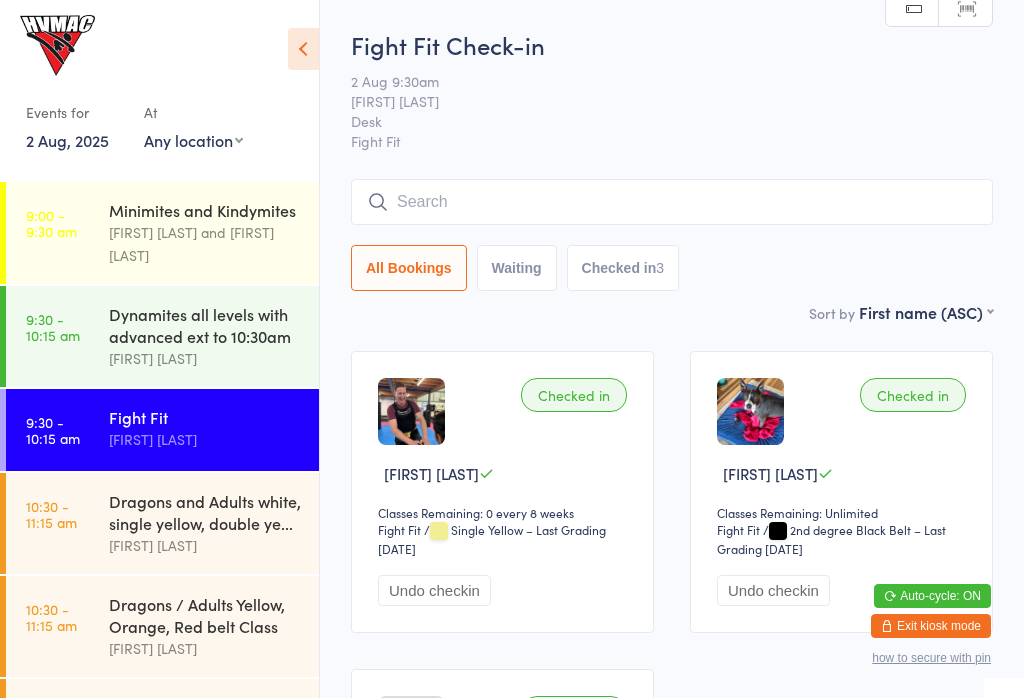 scroll, scrollTop: 5, scrollLeft: 0, axis: vertical 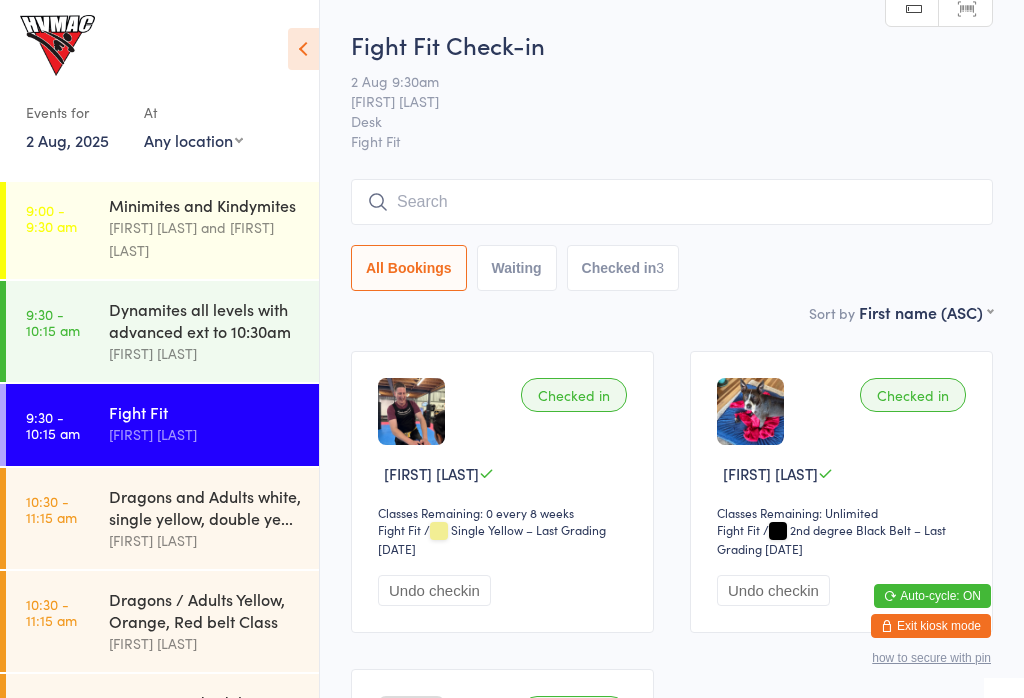 click on "Dynamites all levels with advanced ext to 10:30am" at bounding box center [205, 320] 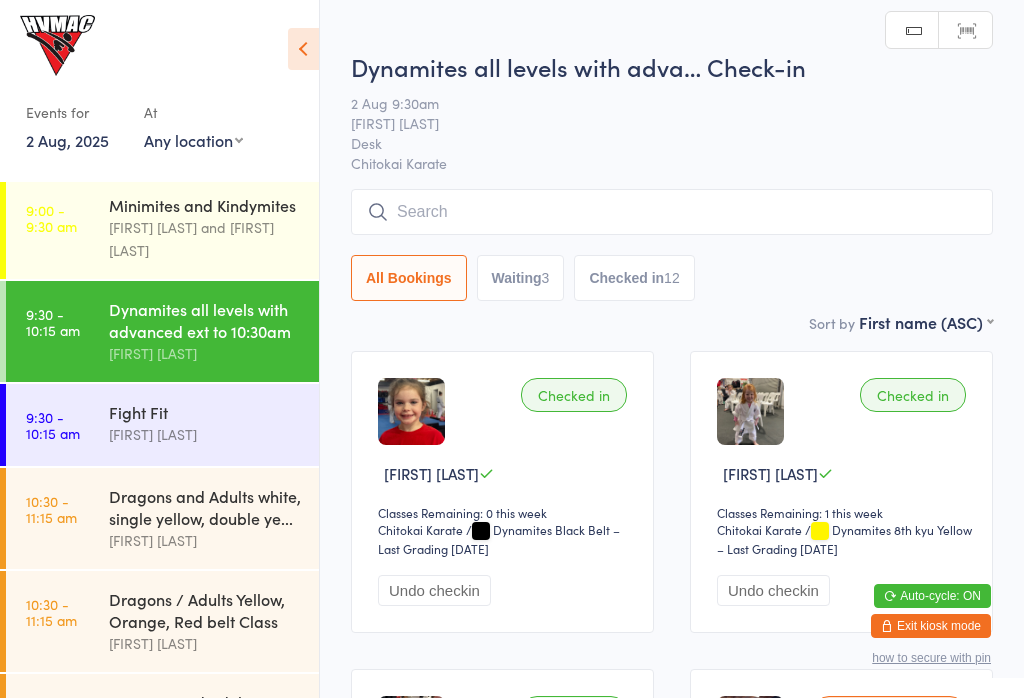 click on "Checked in  12" at bounding box center [634, 278] 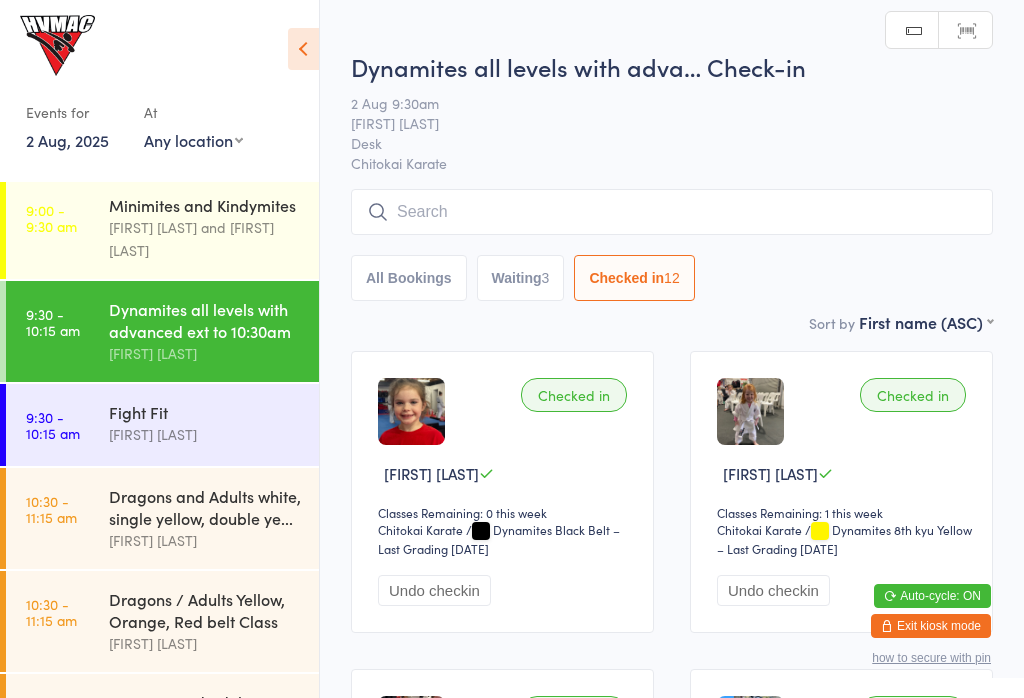 click on "Waiting  3" at bounding box center [521, 278] 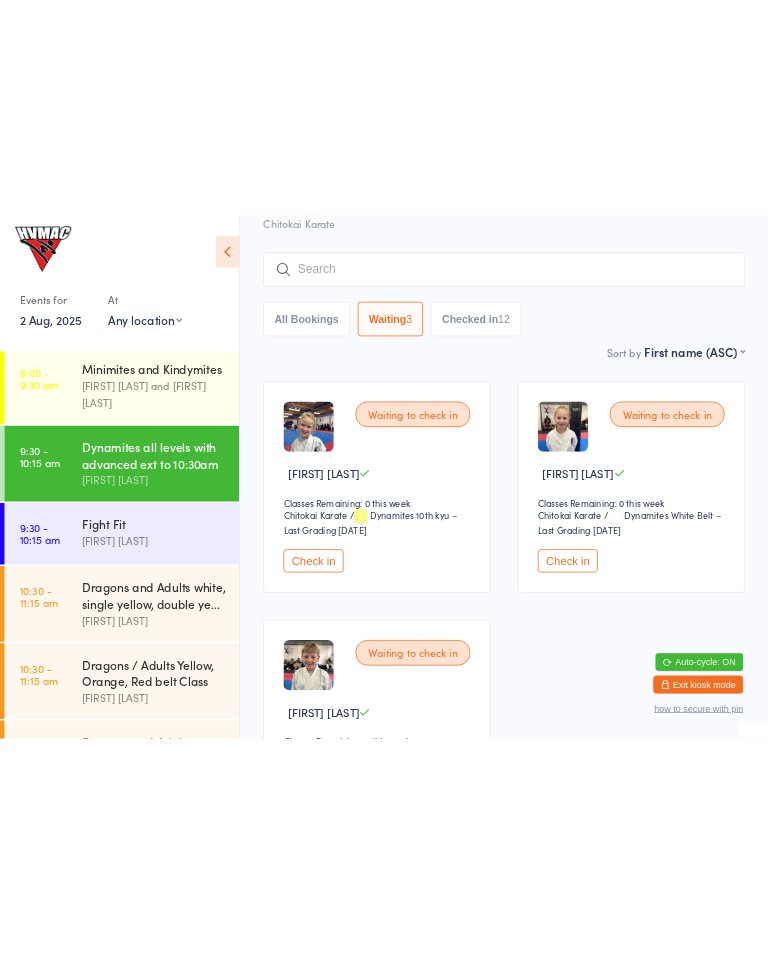 scroll, scrollTop: 0, scrollLeft: 0, axis: both 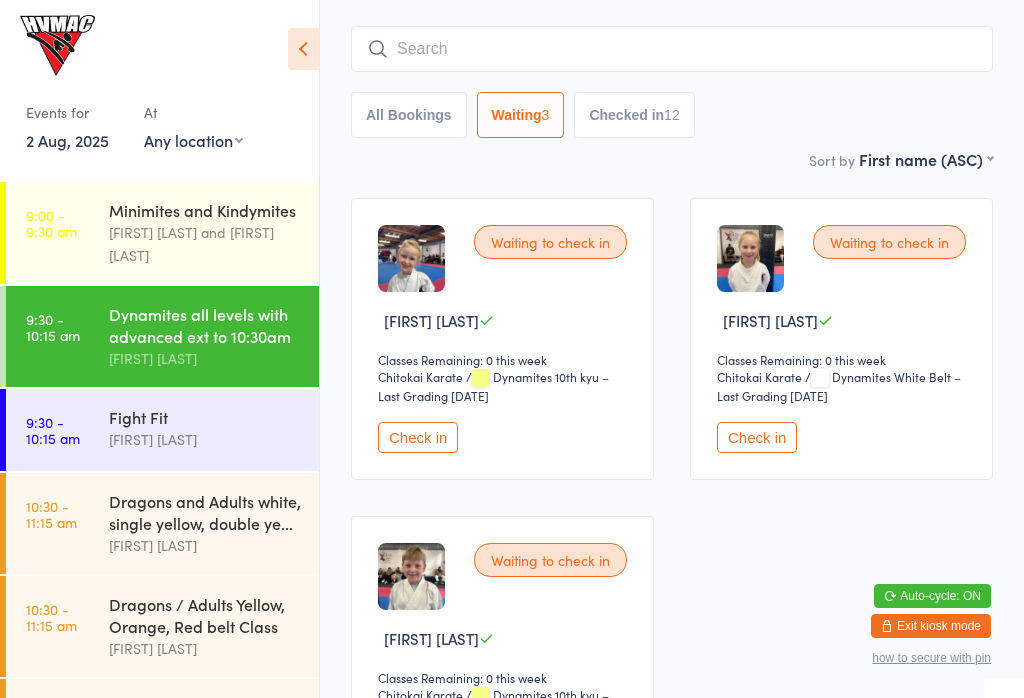 click on "Checked in  12" at bounding box center (634, 115) 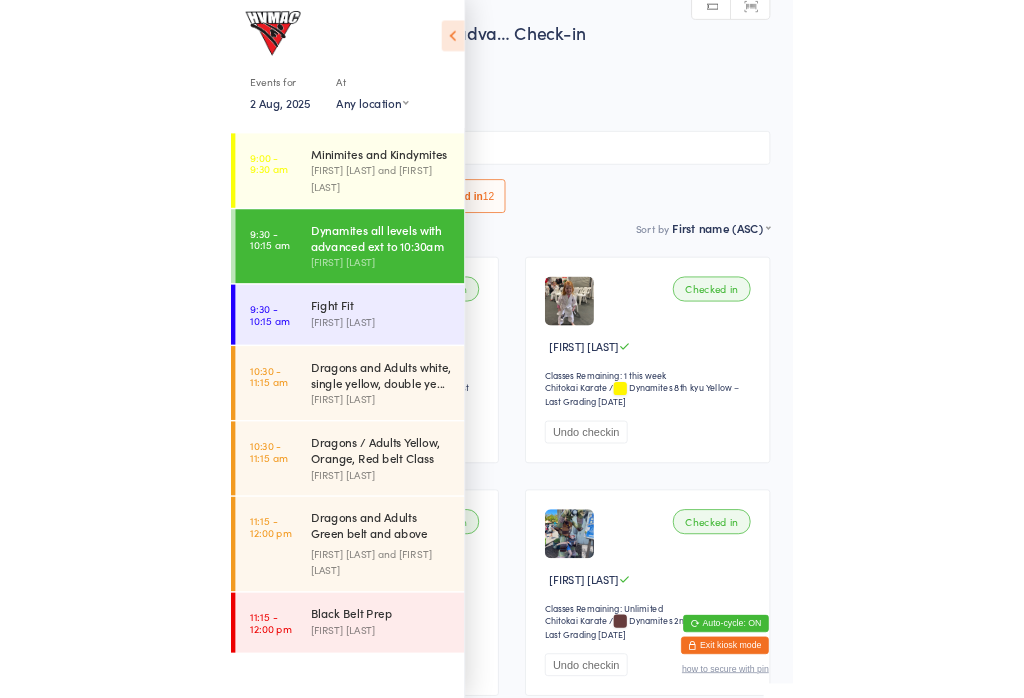 scroll, scrollTop: 165, scrollLeft: 0, axis: vertical 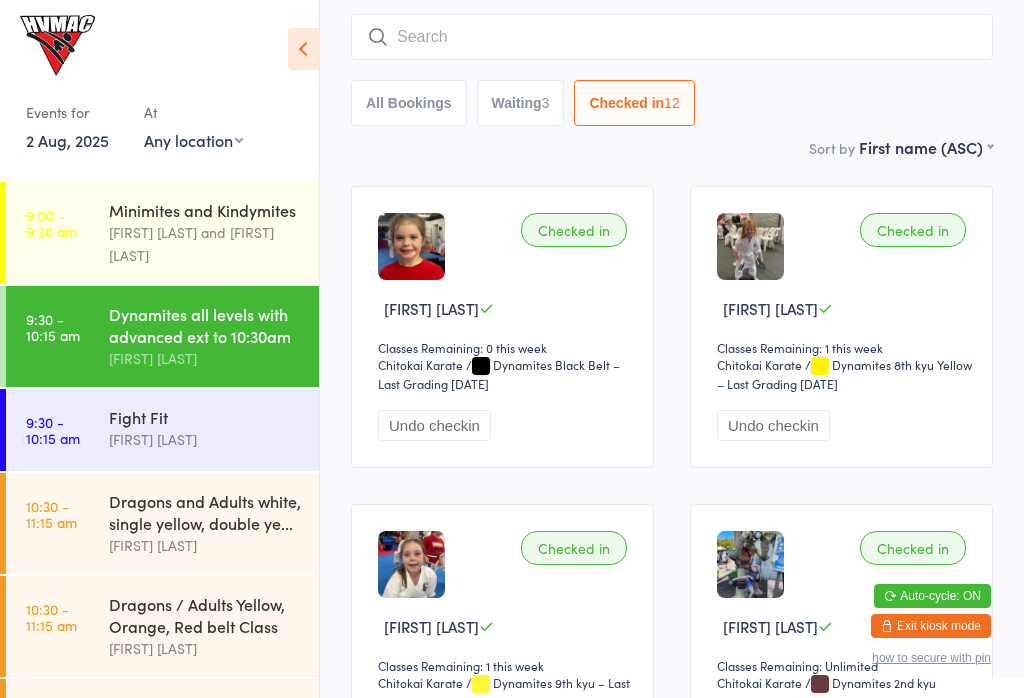 click at bounding box center (303, 49) 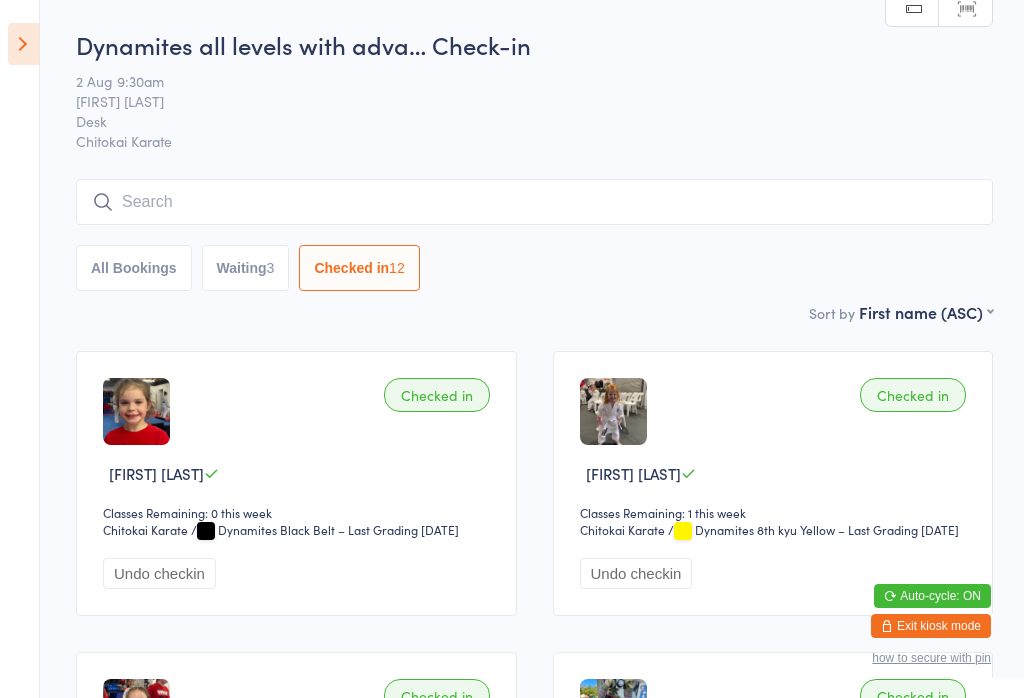 scroll, scrollTop: 0, scrollLeft: 0, axis: both 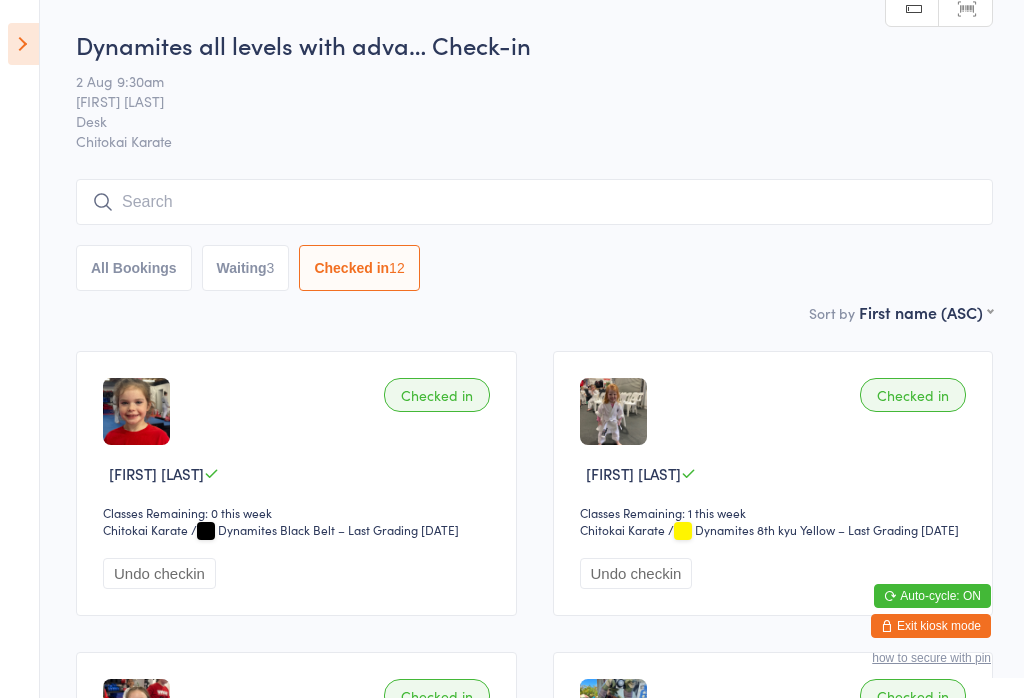 click at bounding box center (534, 202) 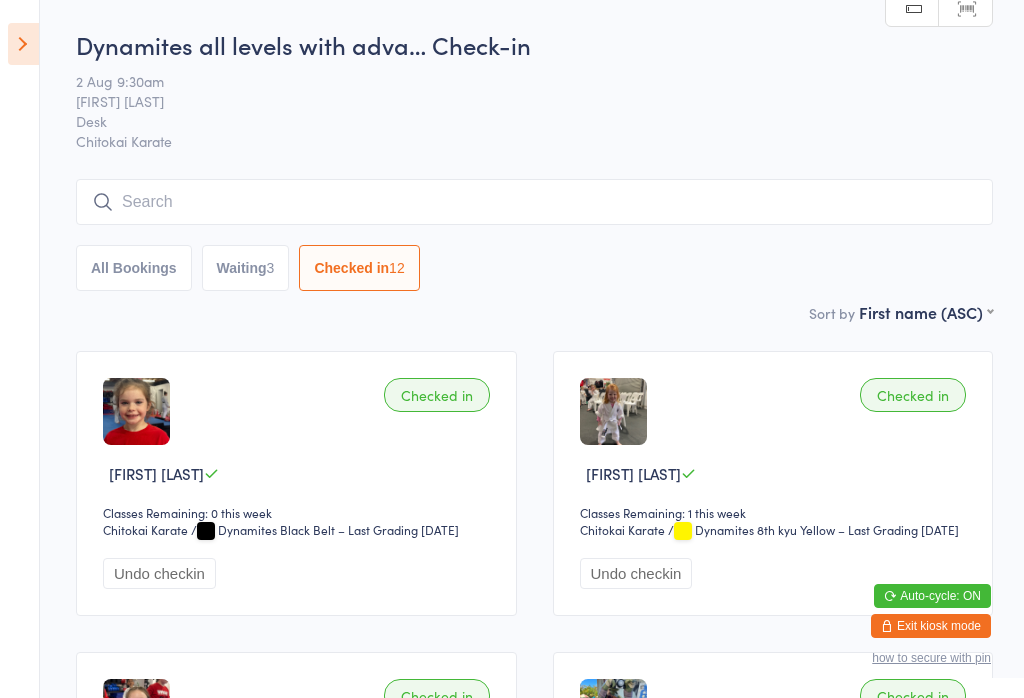 click at bounding box center (534, 202) 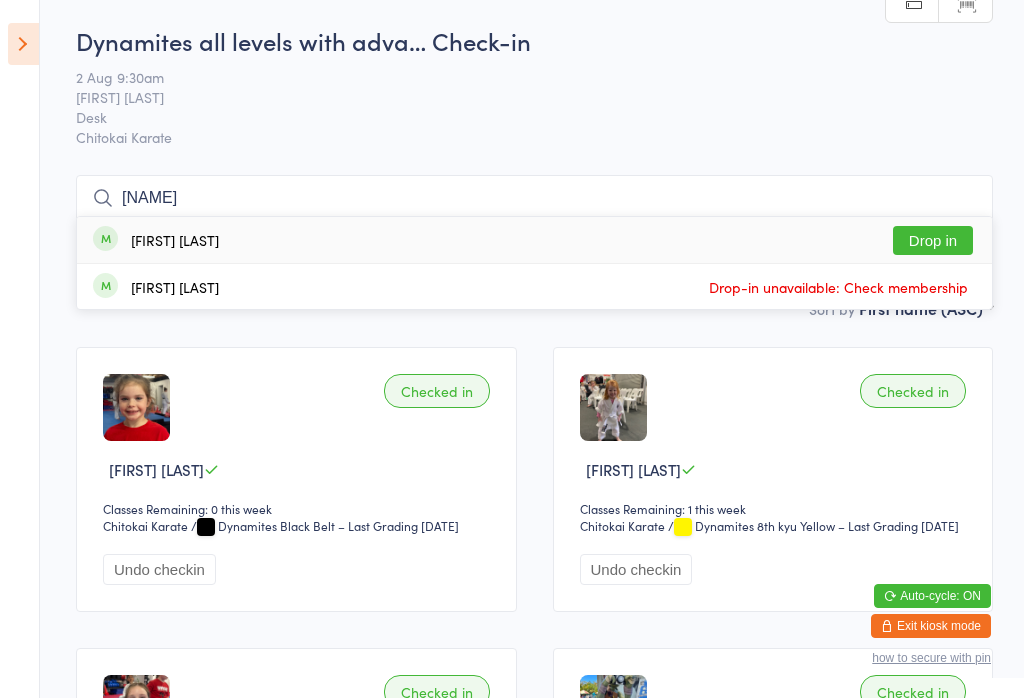 type on "[NAME]" 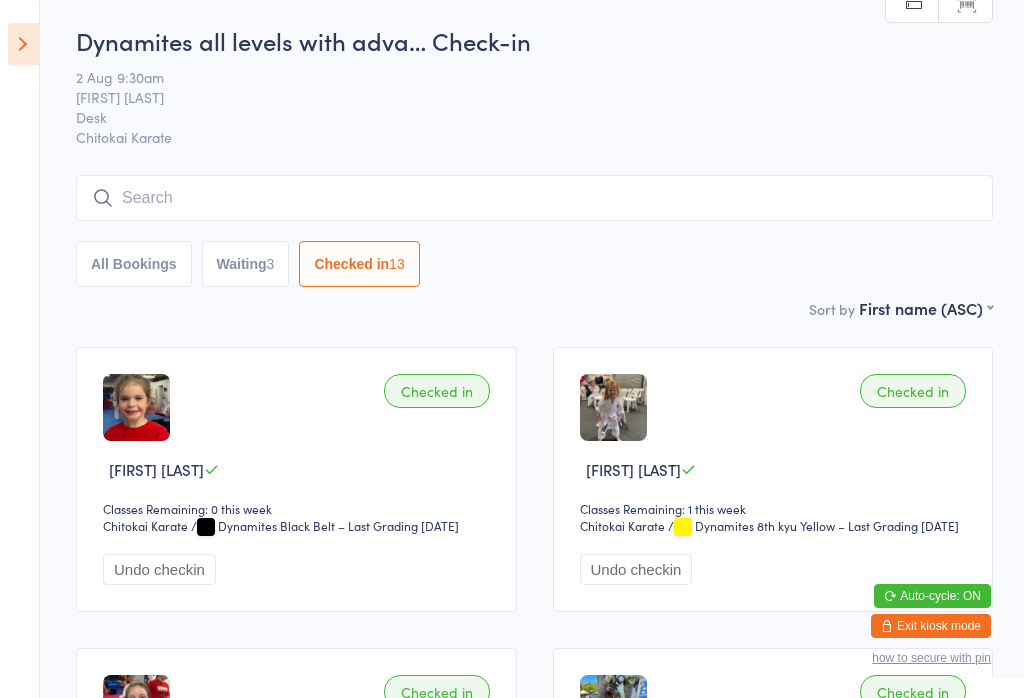 click at bounding box center (23, 44) 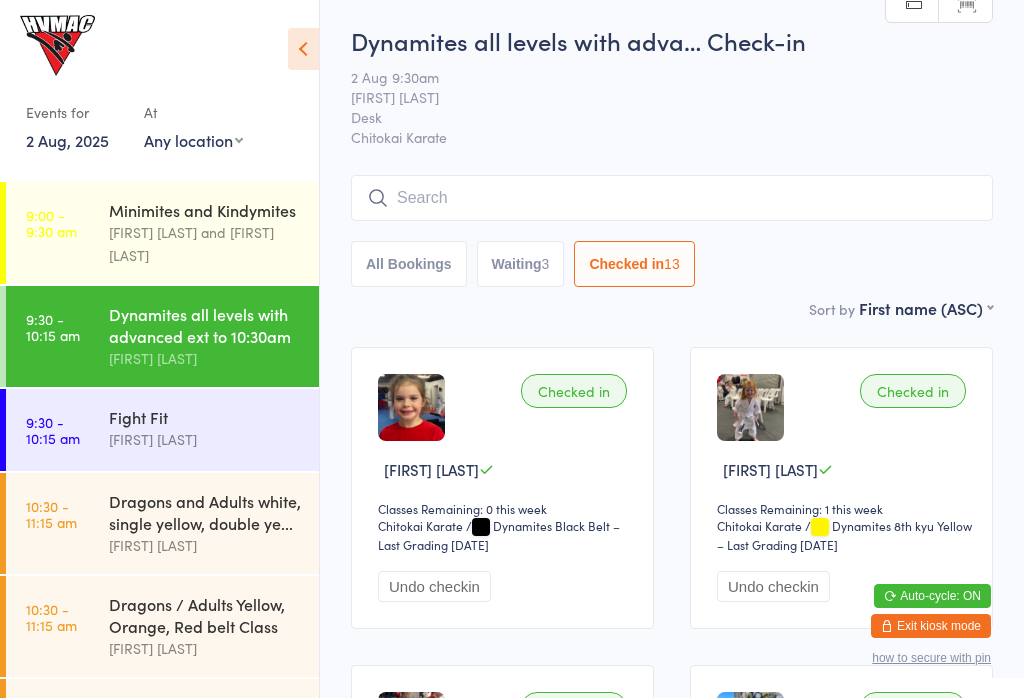 click on "9:30 - 10:15 am" at bounding box center (53, 430) 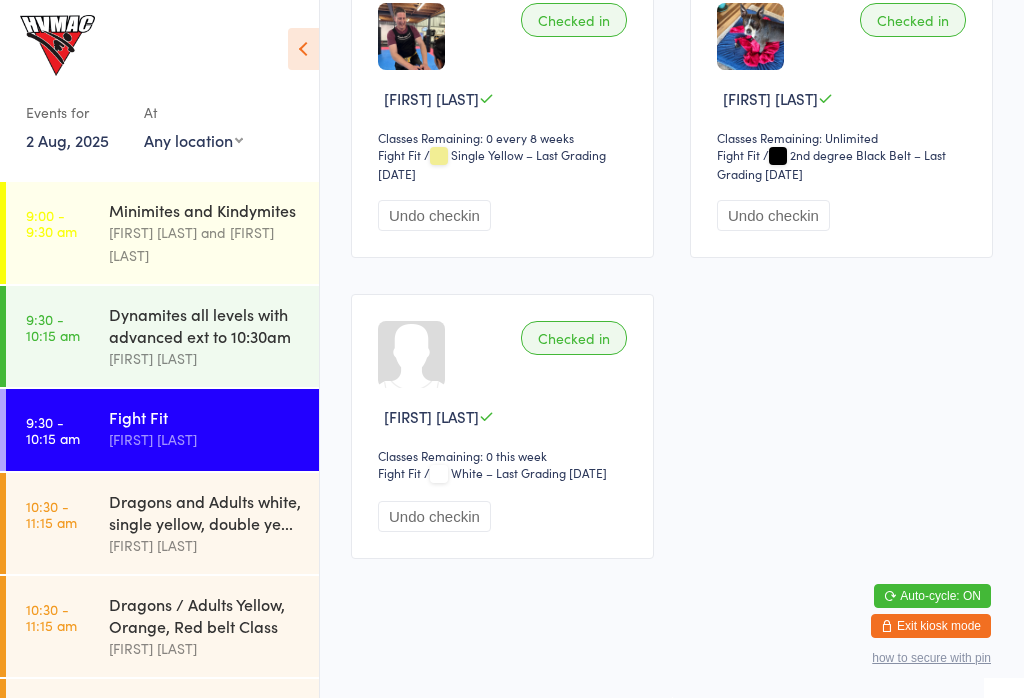 scroll, scrollTop: 360, scrollLeft: 0, axis: vertical 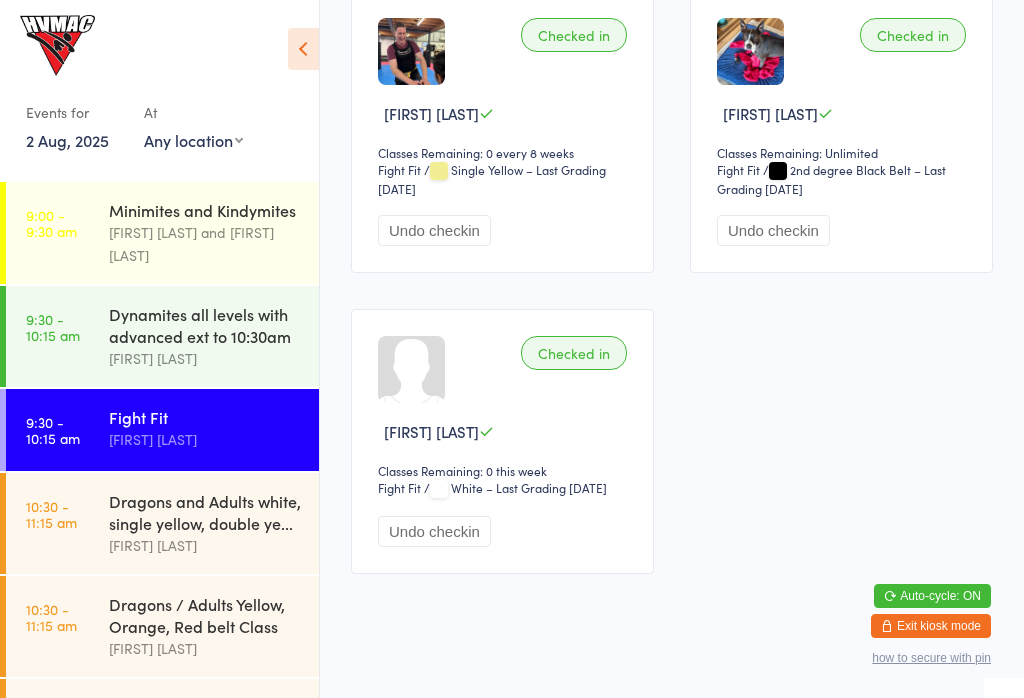 click on "[FIRST] [LAST]" at bounding box center [205, 545] 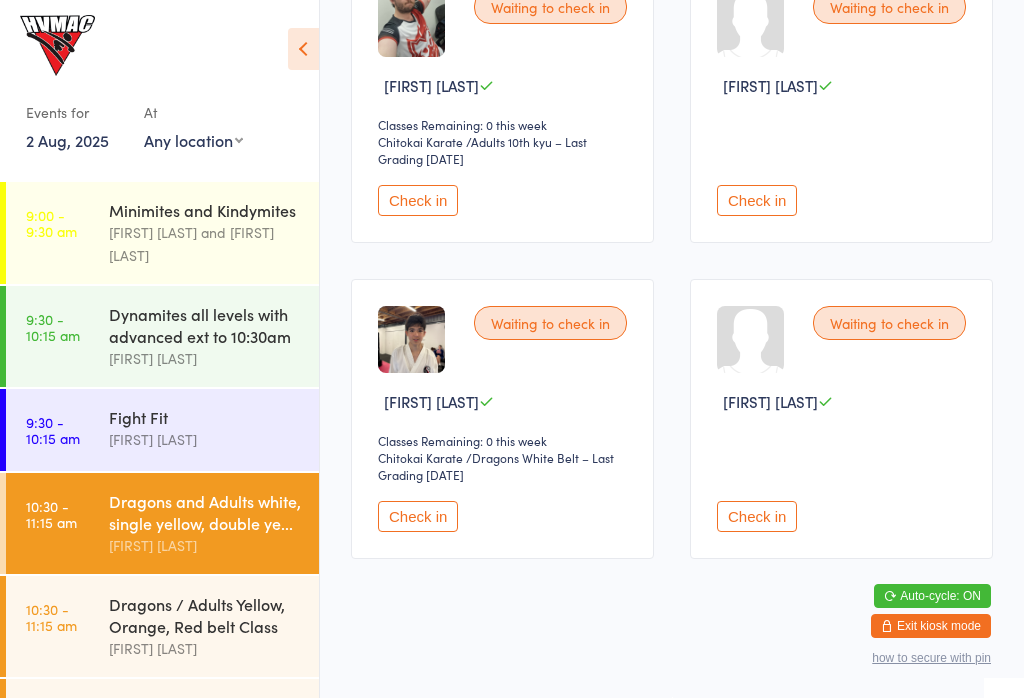 scroll, scrollTop: 390, scrollLeft: 0, axis: vertical 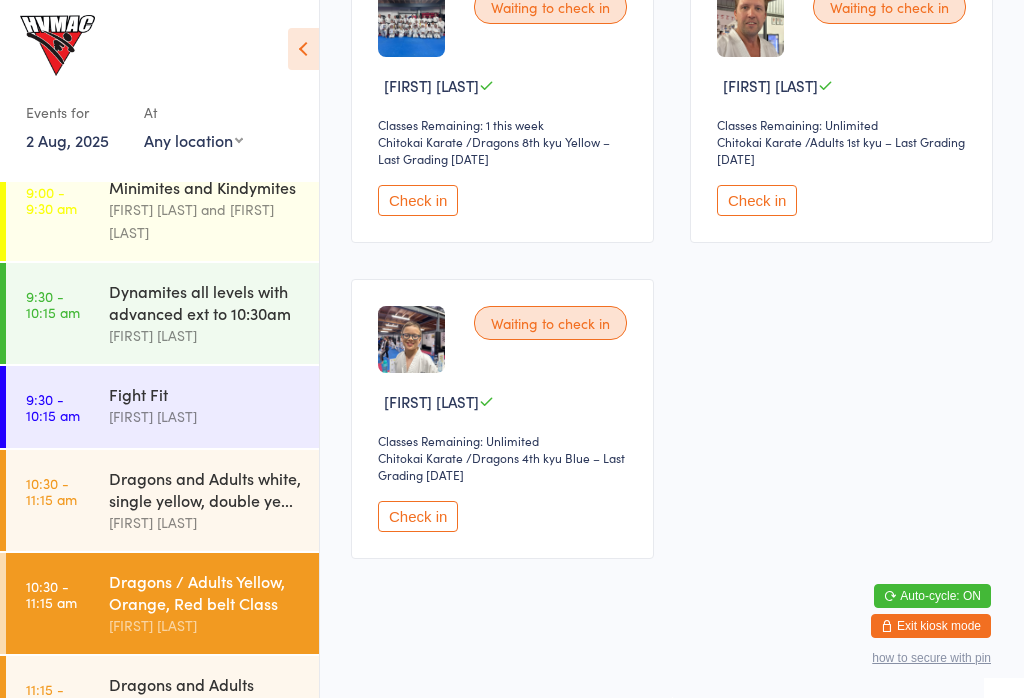 click on "Dragons and Adults white, single yellow, double ye..." at bounding box center (205, 489) 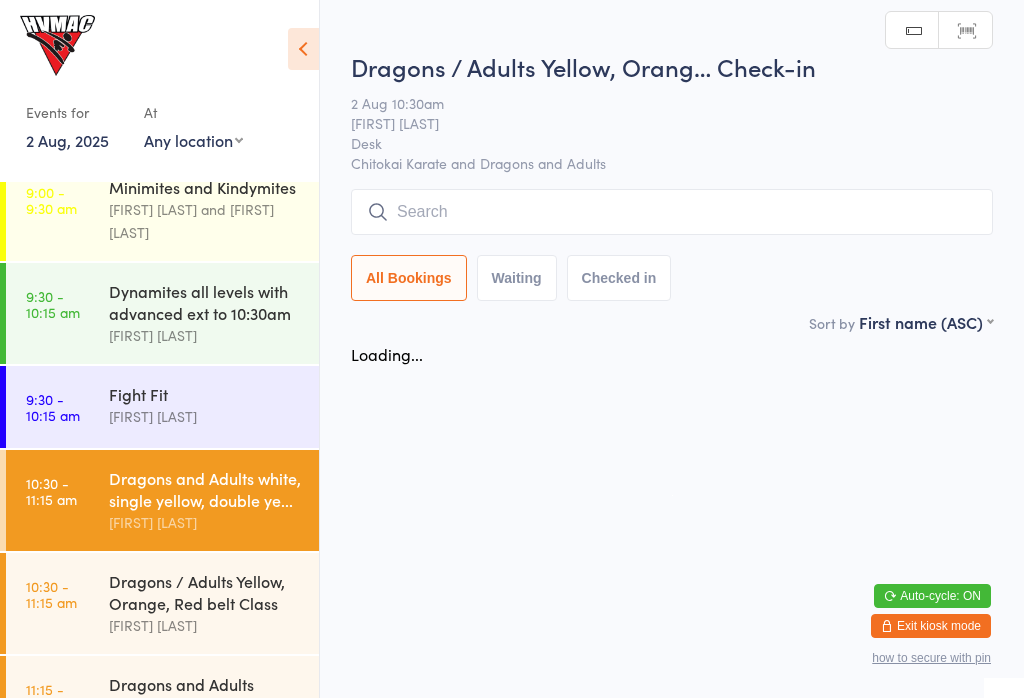 scroll, scrollTop: 0, scrollLeft: 0, axis: both 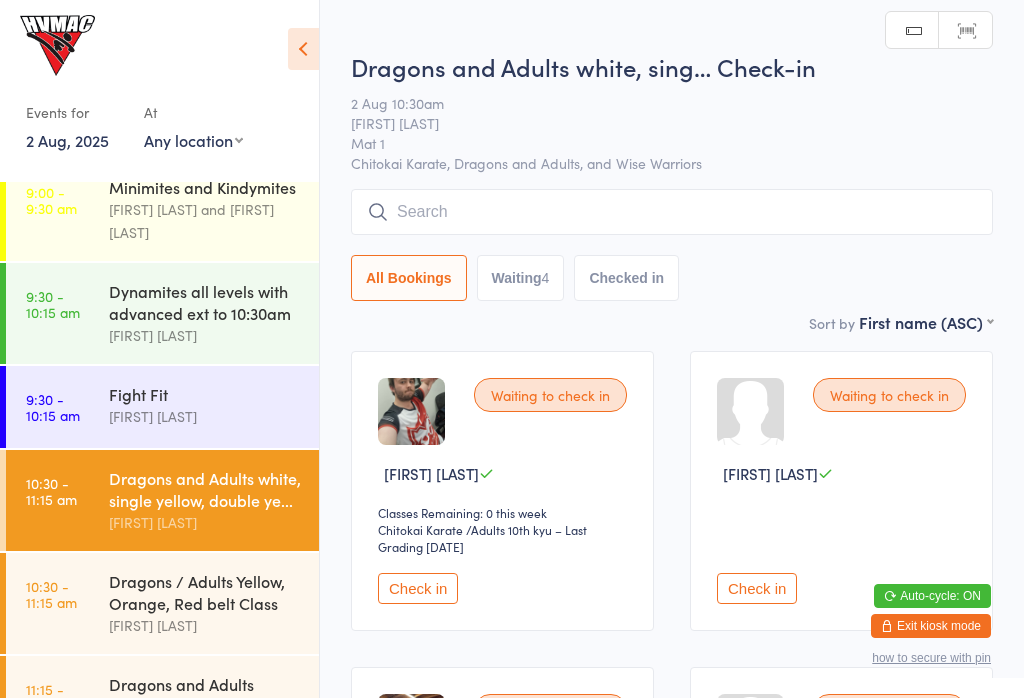 click at bounding box center (303, 49) 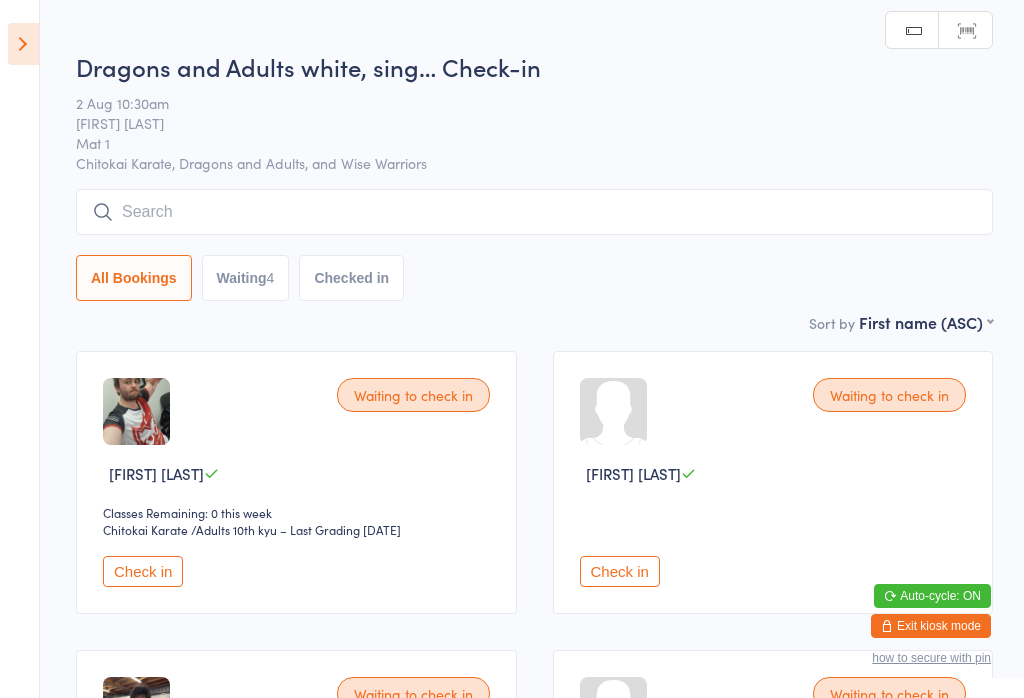 click on "You have now entered Kiosk Mode. Members will be able to check themselves in using the search field below. Click "Exit kiosk mode" below to exit Kiosk Mode at any time. Drop-in successful. Events for 2 Aug, 2025 2 Aug, 2025
August 2025
Sun Mon Tue Wed Thu Fri Sat
31
27
28
29
30
31
01
02
32
03
04
05
06
07
08
09
33
10
11
12
13
14
15
16
34
17
18
19
20
21
22" at bounding box center [512, 349] 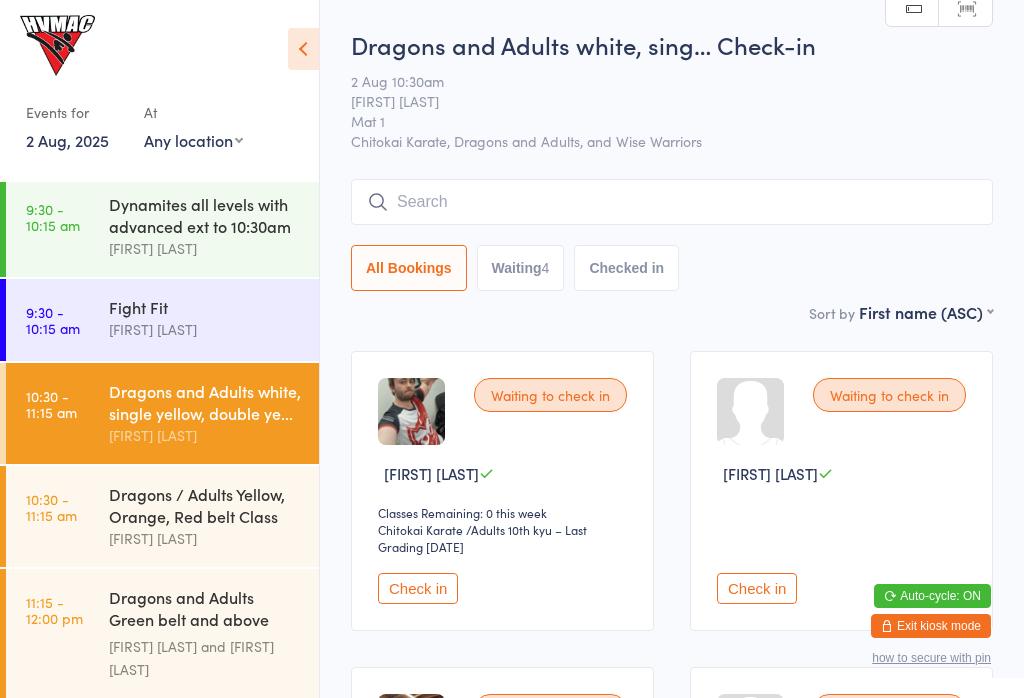 scroll, scrollTop: 104, scrollLeft: 0, axis: vertical 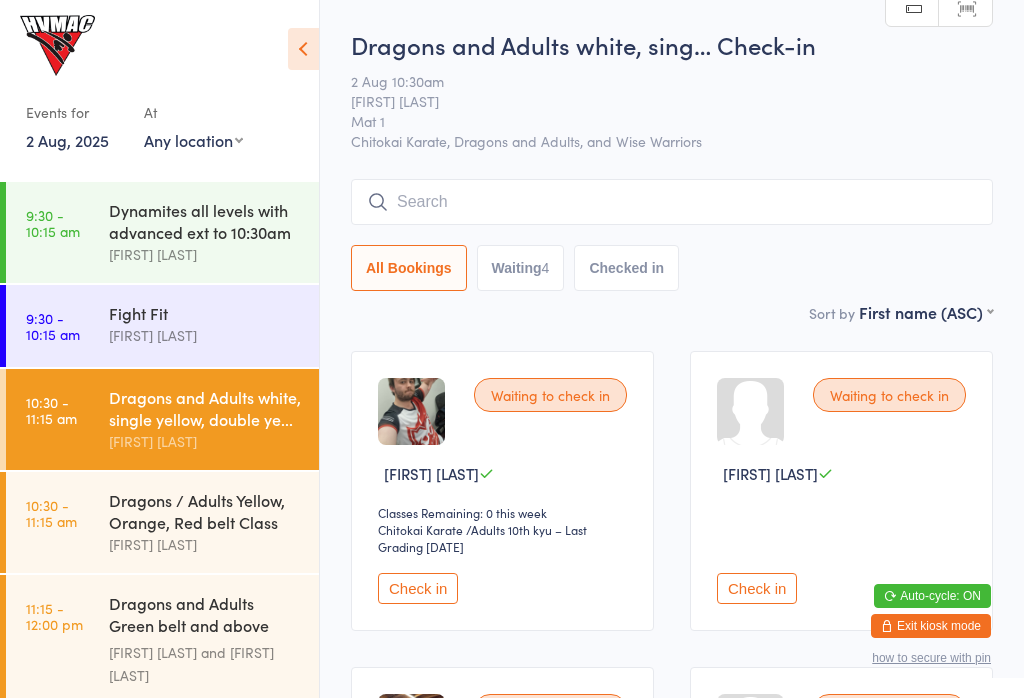 click at bounding box center (303, 49) 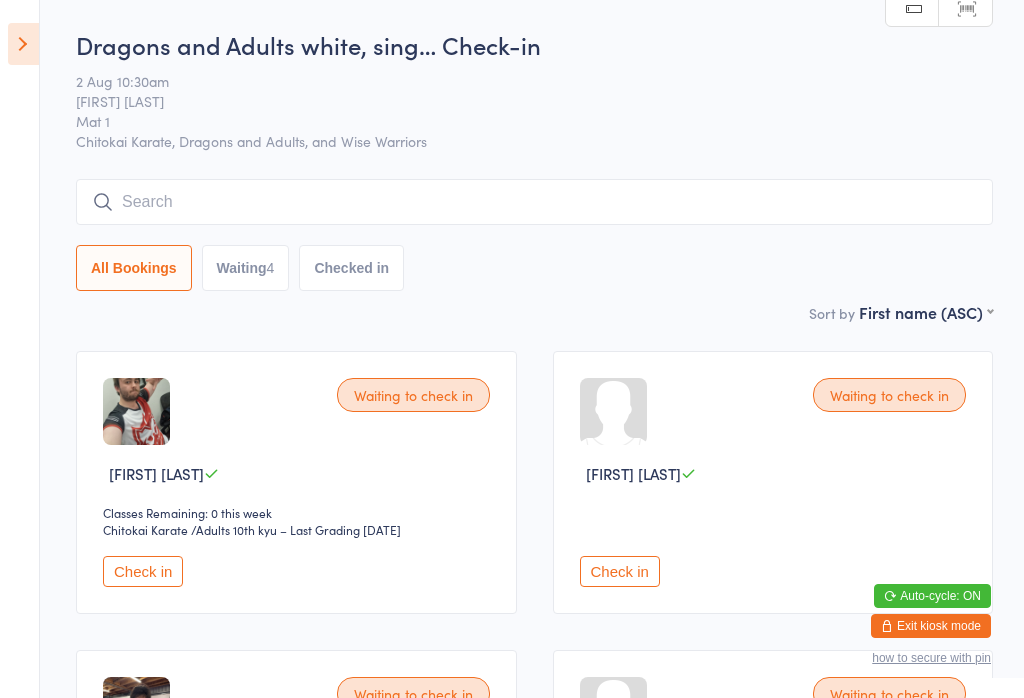 click at bounding box center (23, 44) 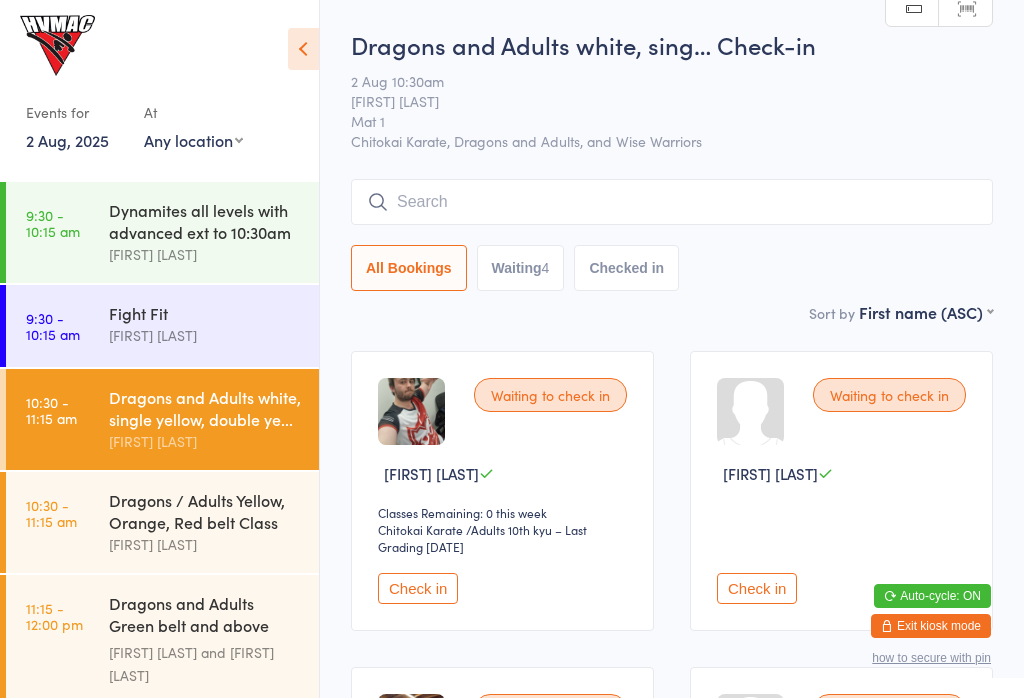 click on "[FIRST] [LAST]" at bounding box center (205, 544) 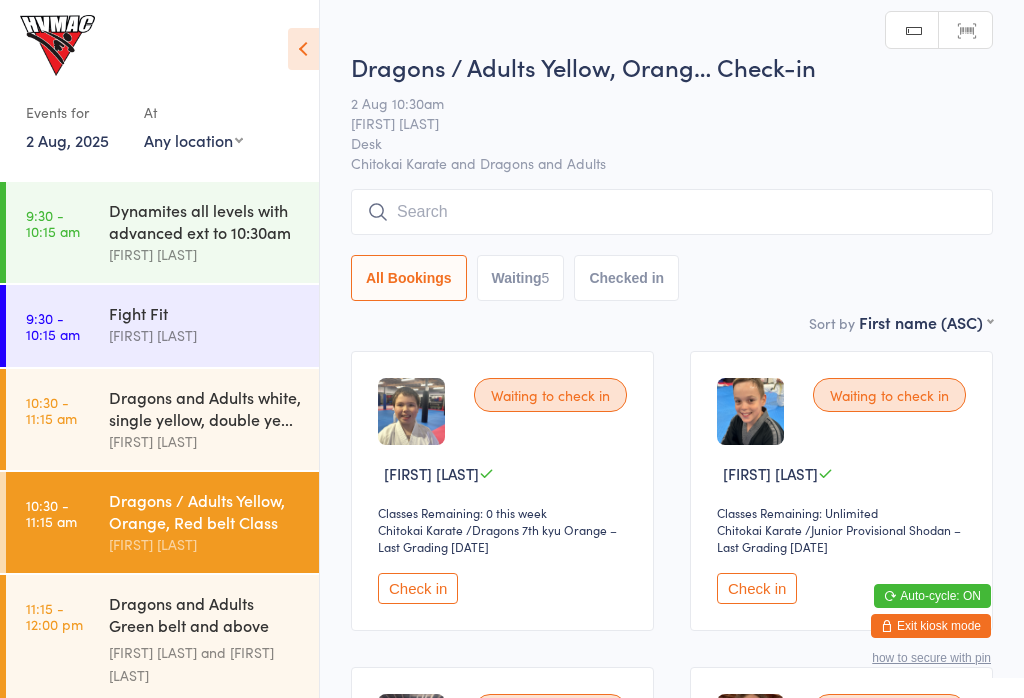 scroll, scrollTop: 0, scrollLeft: 0, axis: both 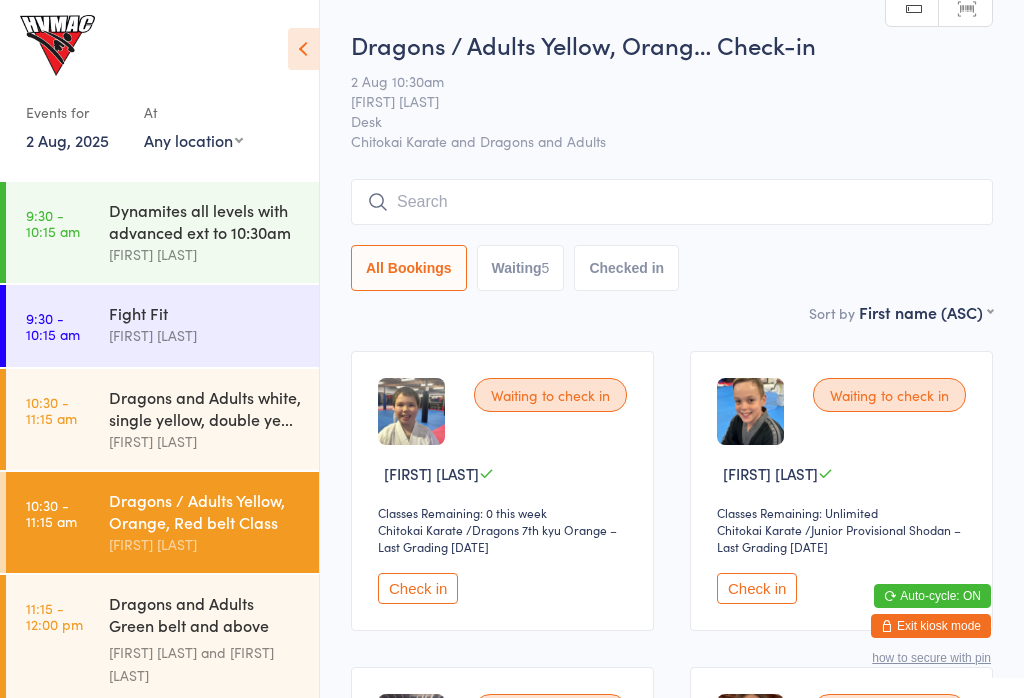 click on "10:30 - 11:15 am Dragons and Adults white, single yellow, double ye... [FIRST] [LAST]" at bounding box center (162, 419) 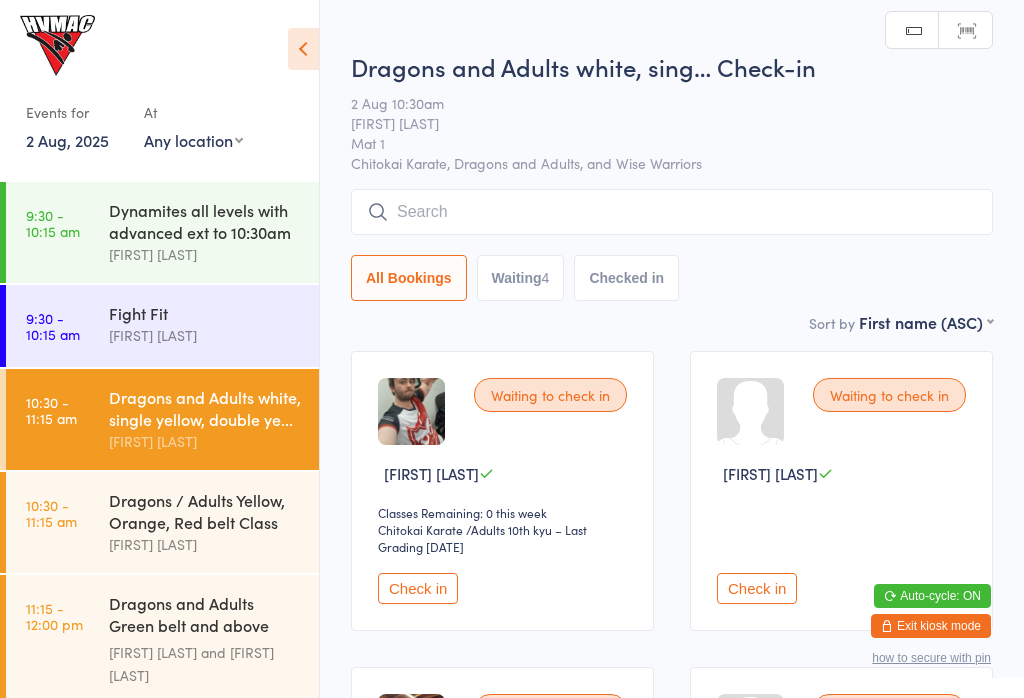 scroll, scrollTop: 0, scrollLeft: 0, axis: both 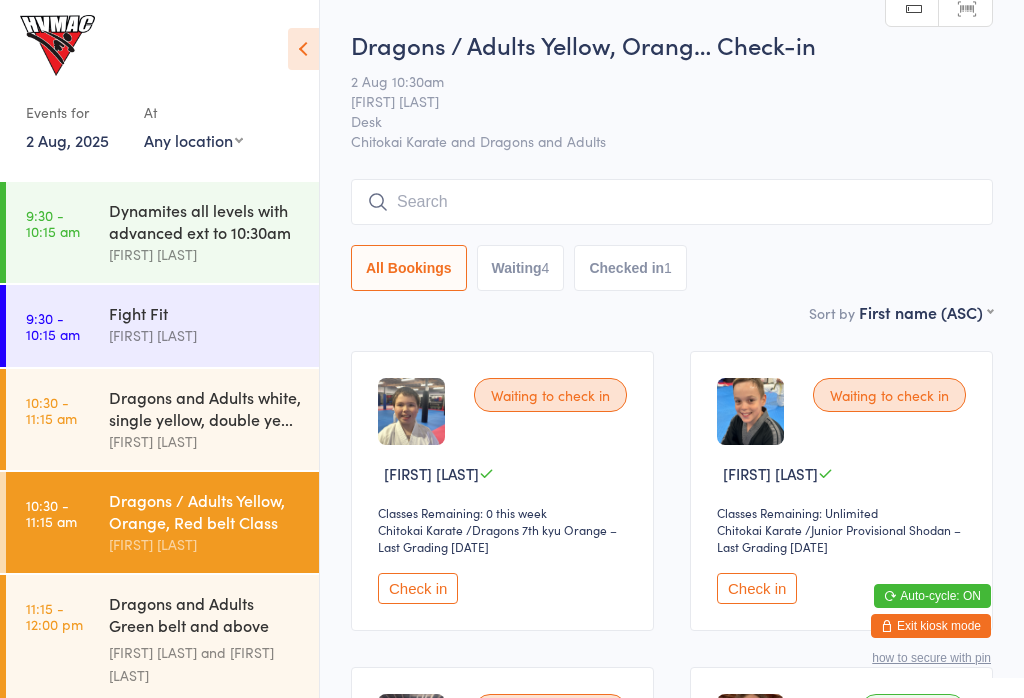 click on "10:30 - 11:15 am Dragons and Adults white, single yellow, double ye... [FIRST] [LAST]" at bounding box center (162, 419) 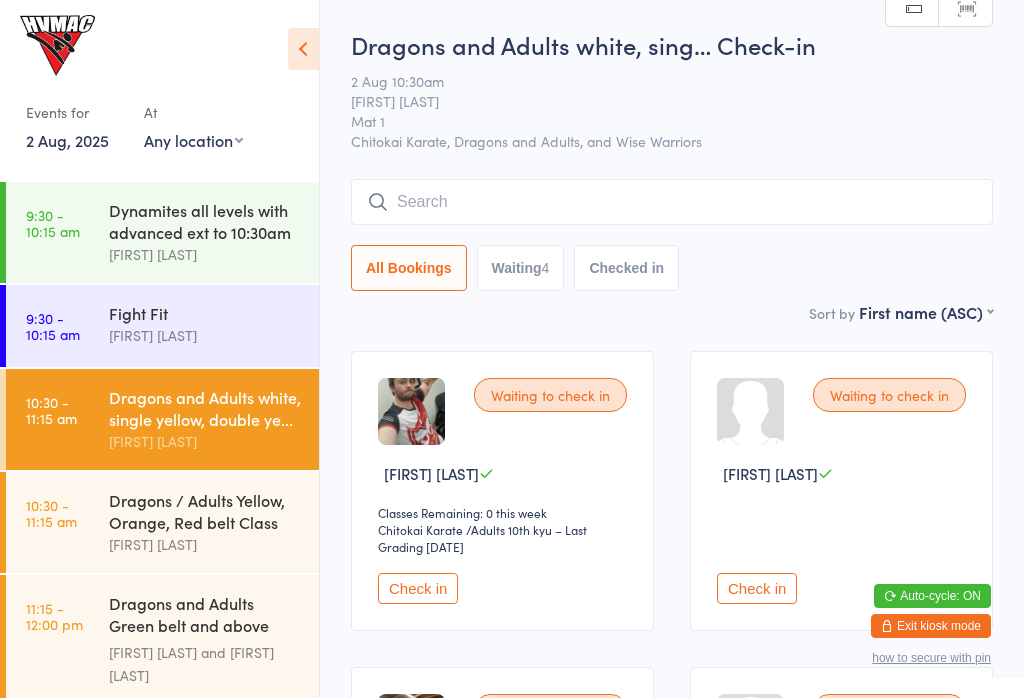 click at bounding box center [303, 49] 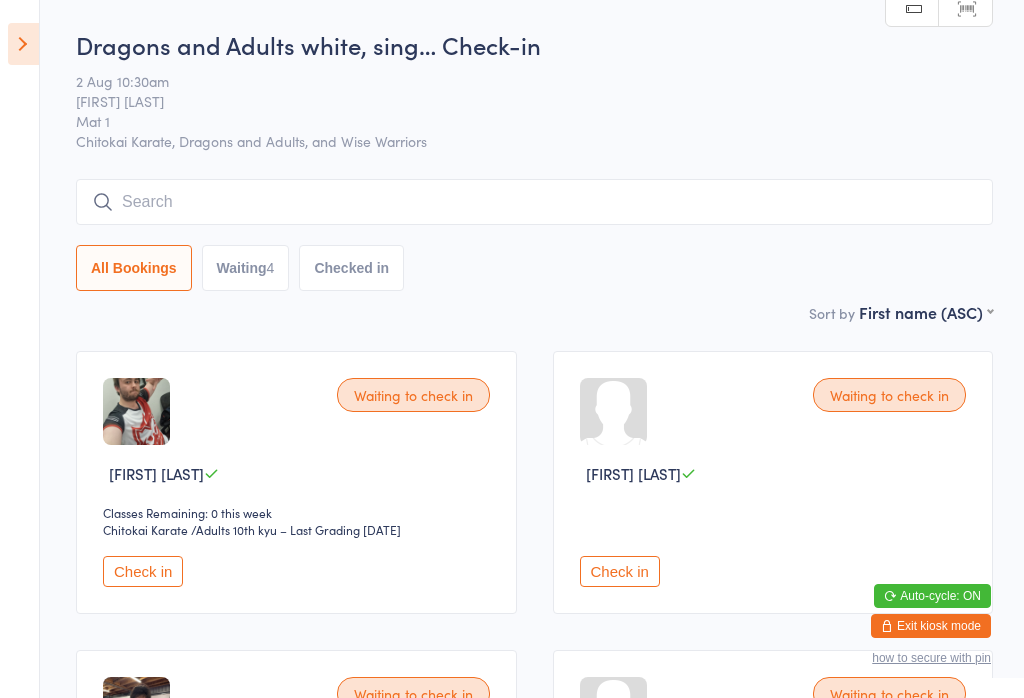click on "You have now entered Kiosk Mode. Members will be able to check themselves in using the search field below. Click "Exit kiosk mode" below to exit Kiosk Mode at any time. Drop-in successful. Events for 2 Aug, 2025 2 Aug, 2025
August 2025
Sun Mon Tue Wed Thu Fri Sat
31
27
28
29
30
31
01
02
32
03
04
05
06
07
08
09
33
10
11
12
13
14
15
16
34
17
18
19
20
21
22" at bounding box center (512, 349) 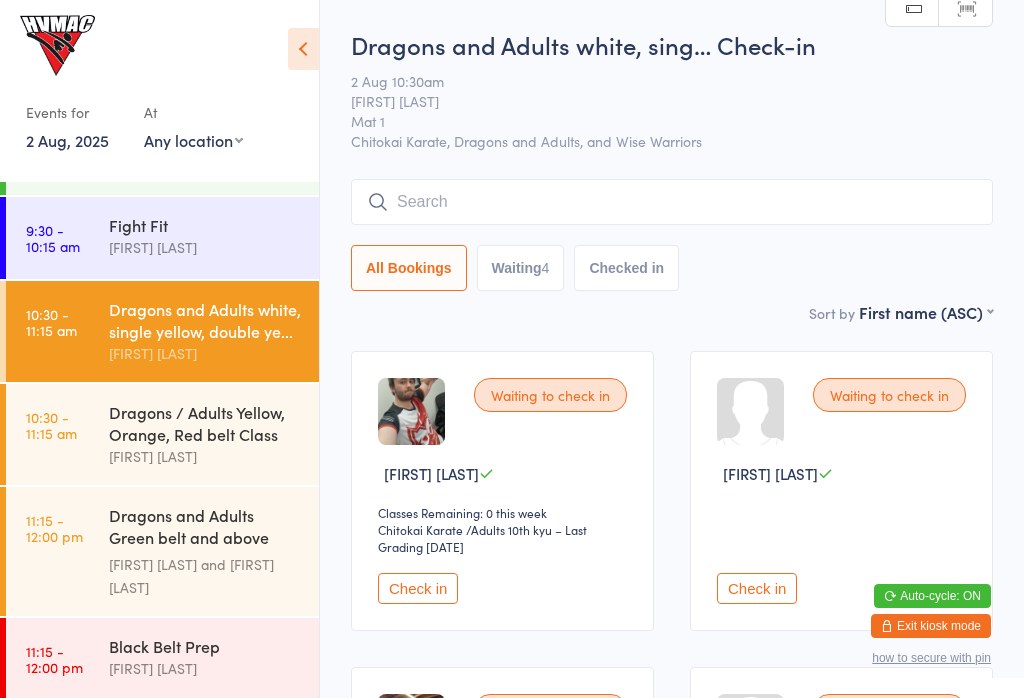 scroll, scrollTop: 210, scrollLeft: 0, axis: vertical 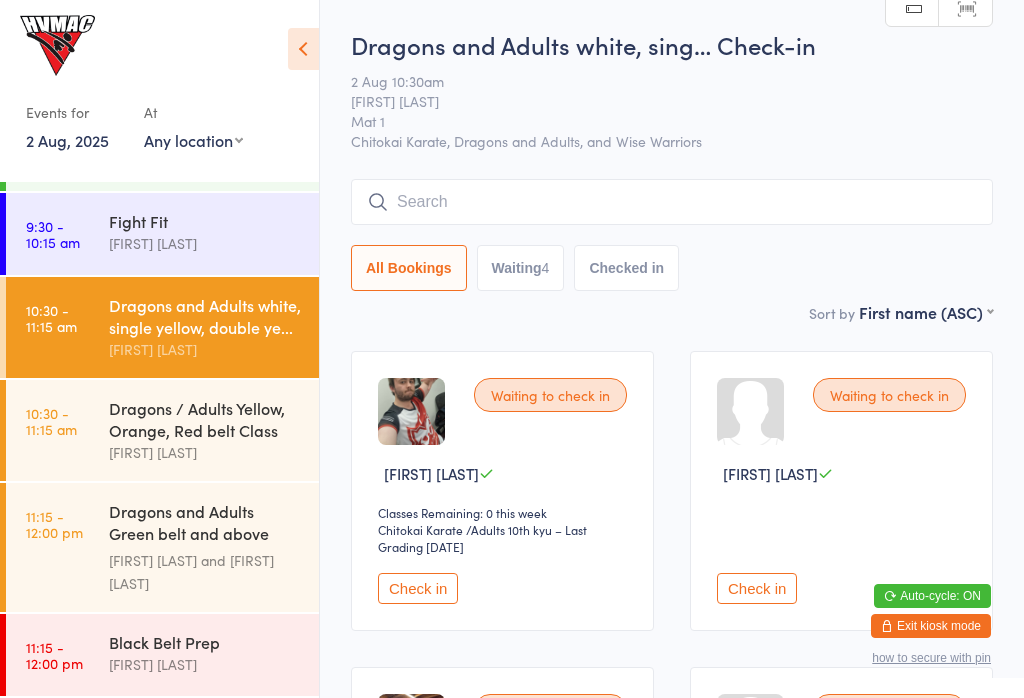 click at bounding box center (303, 49) 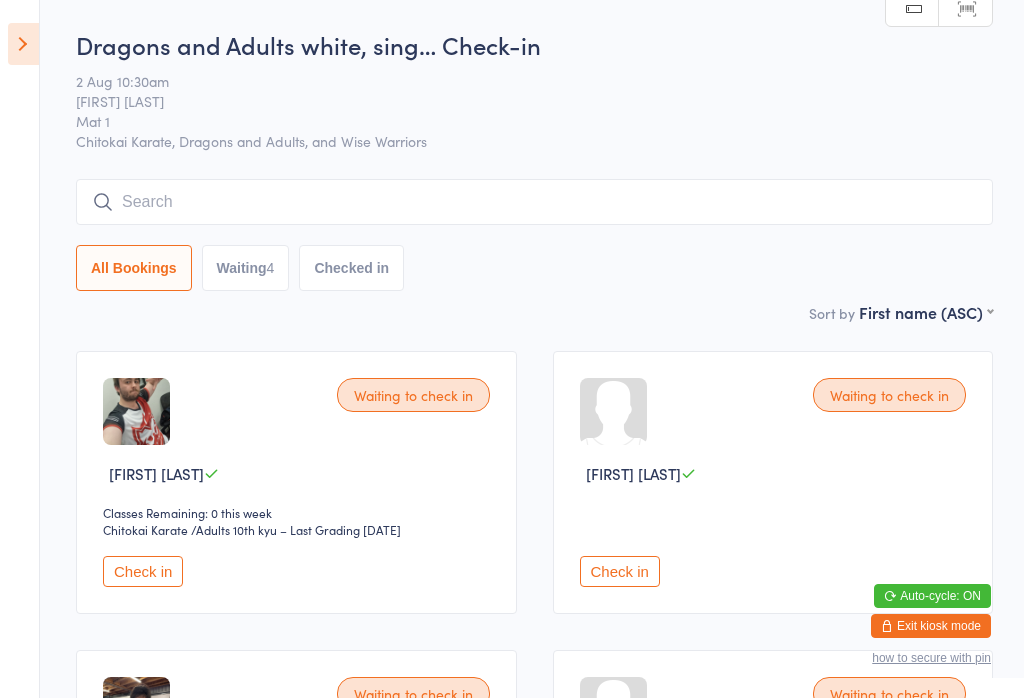 click at bounding box center (23, 44) 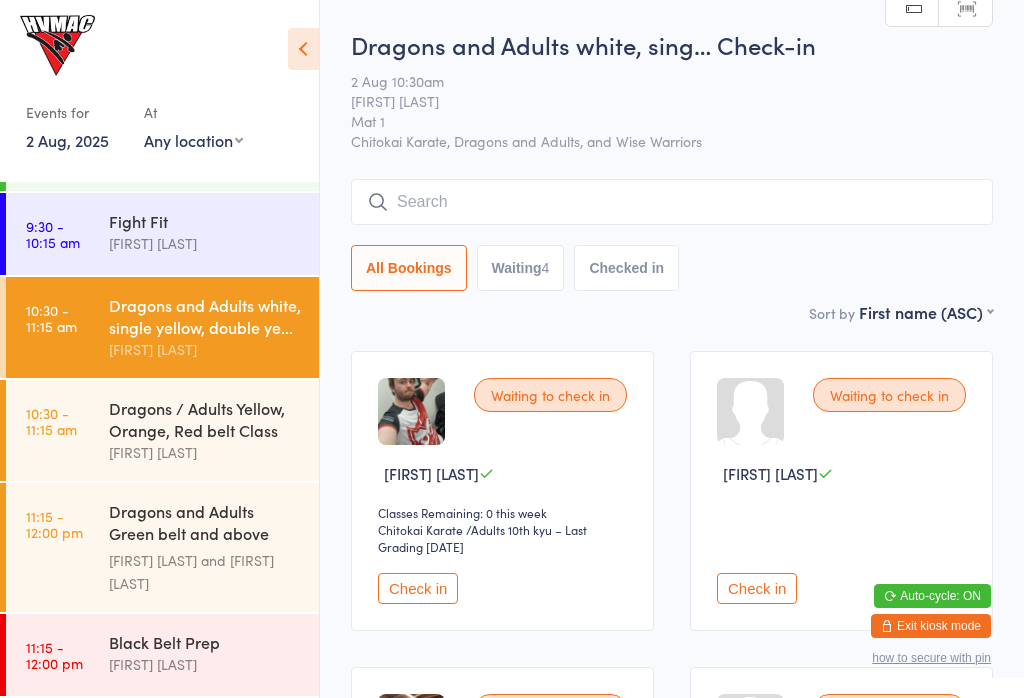 click at bounding box center (303, 49) 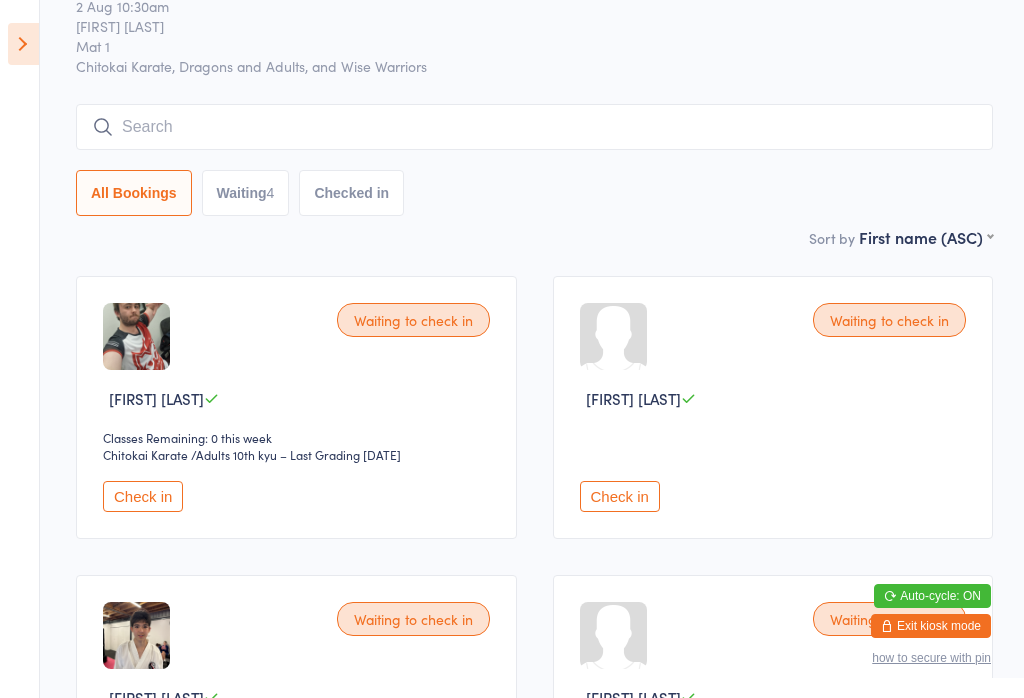 scroll, scrollTop: 194, scrollLeft: 0, axis: vertical 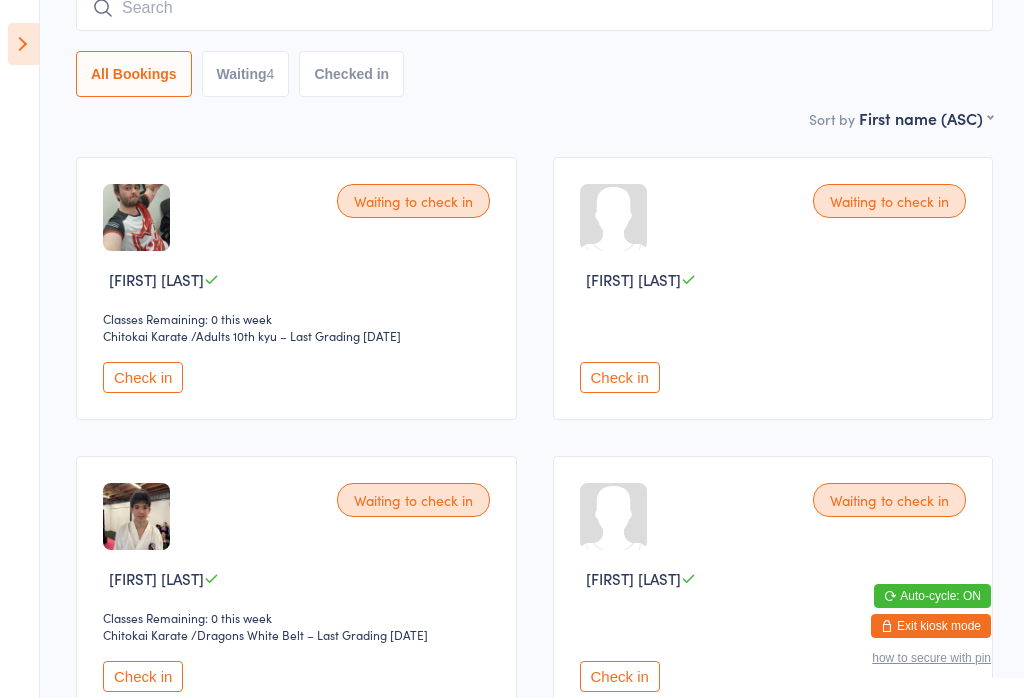 click on "Check in" at bounding box center (620, 377) 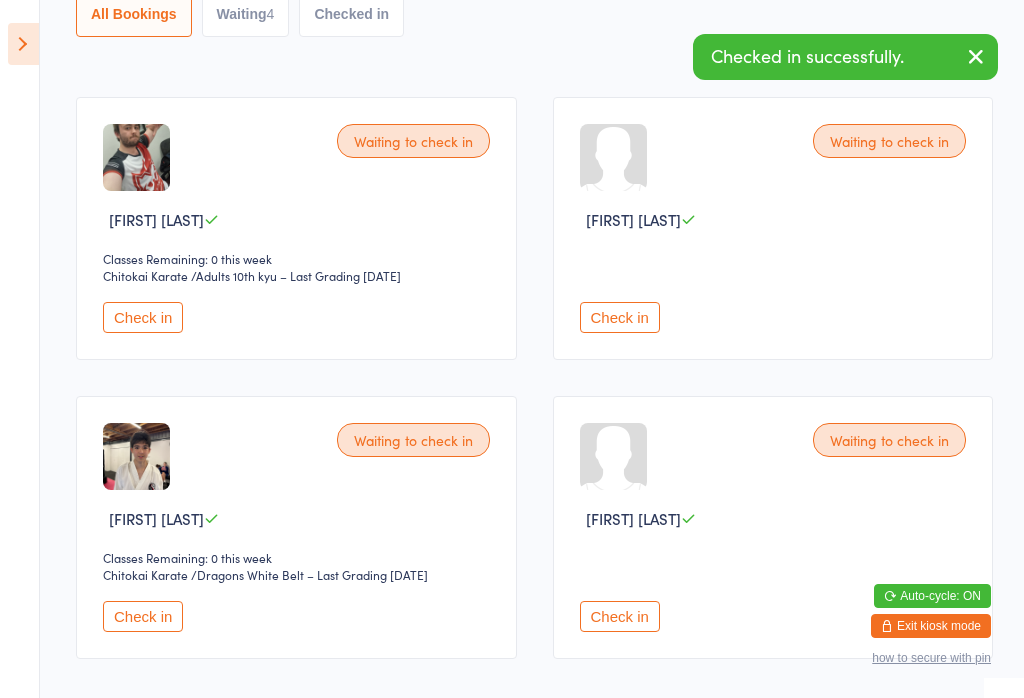 click on "Check in" at bounding box center (620, 616) 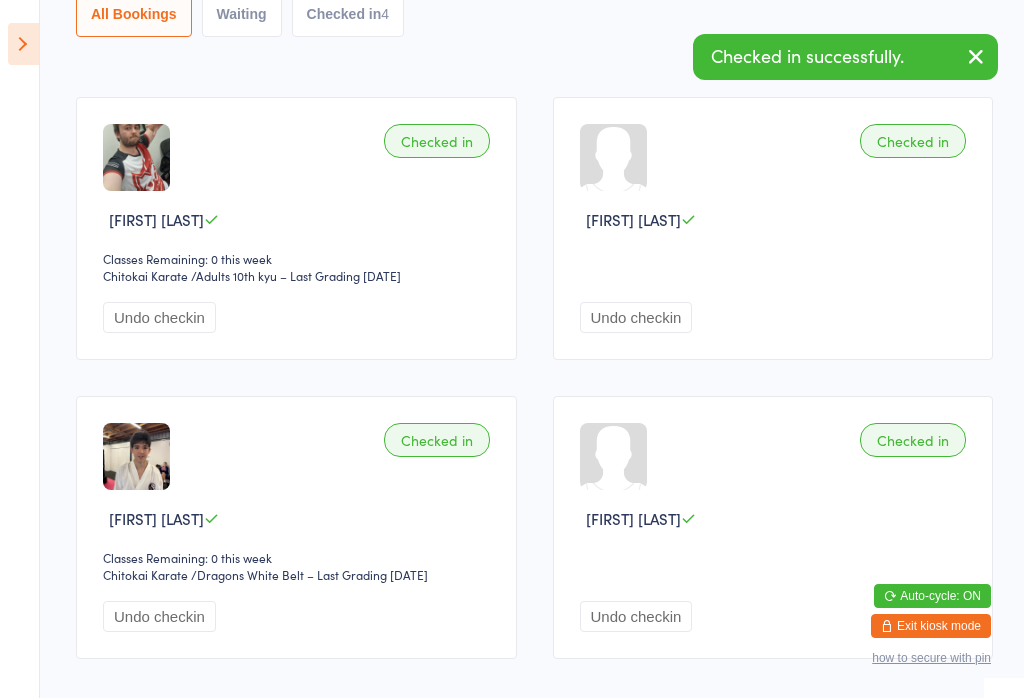 click at bounding box center [976, 58] 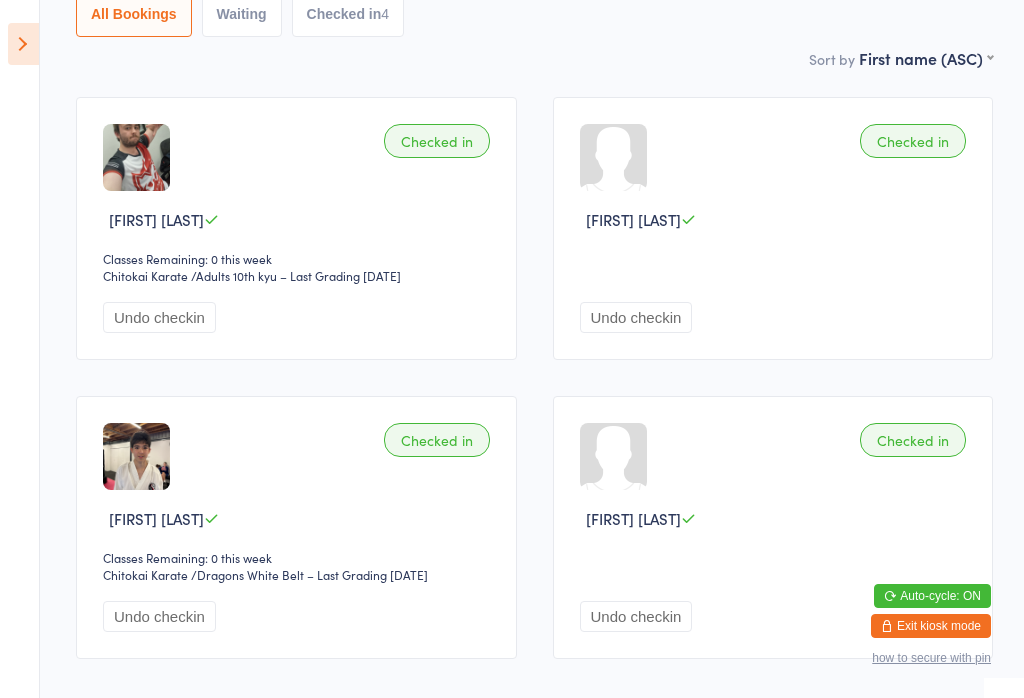 click at bounding box center [23, 44] 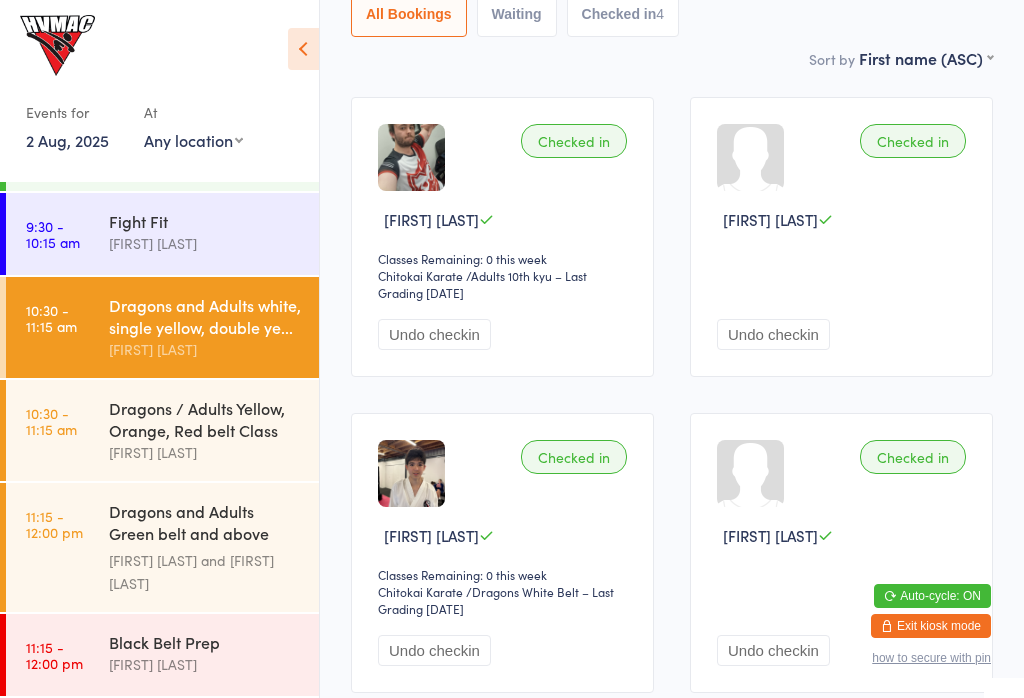 scroll, scrollTop: 179, scrollLeft: 0, axis: vertical 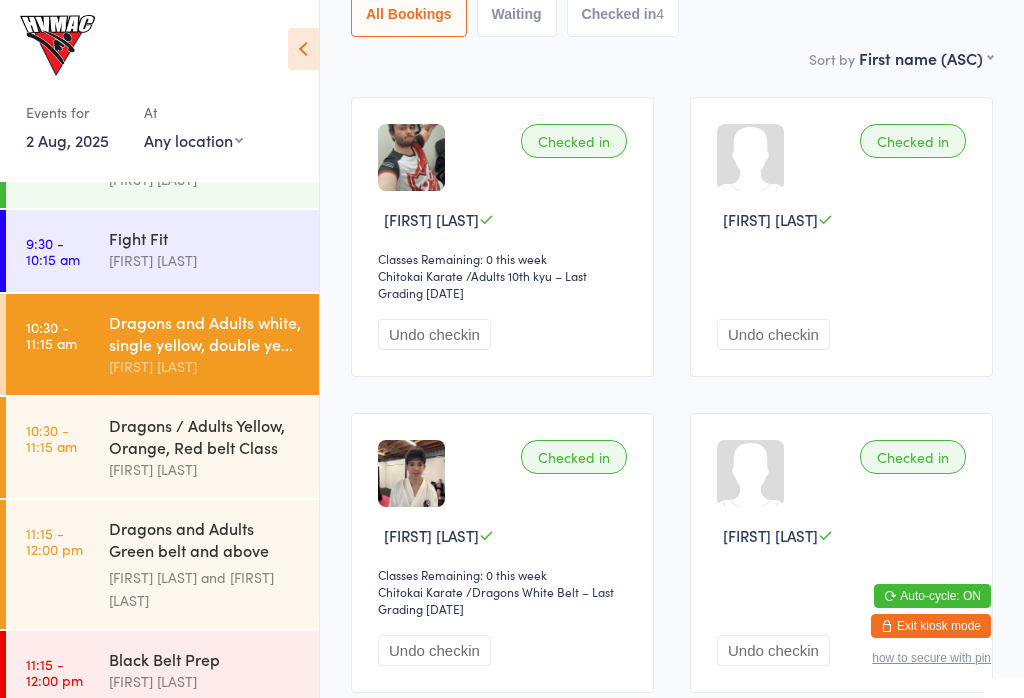 click at bounding box center (303, 49) 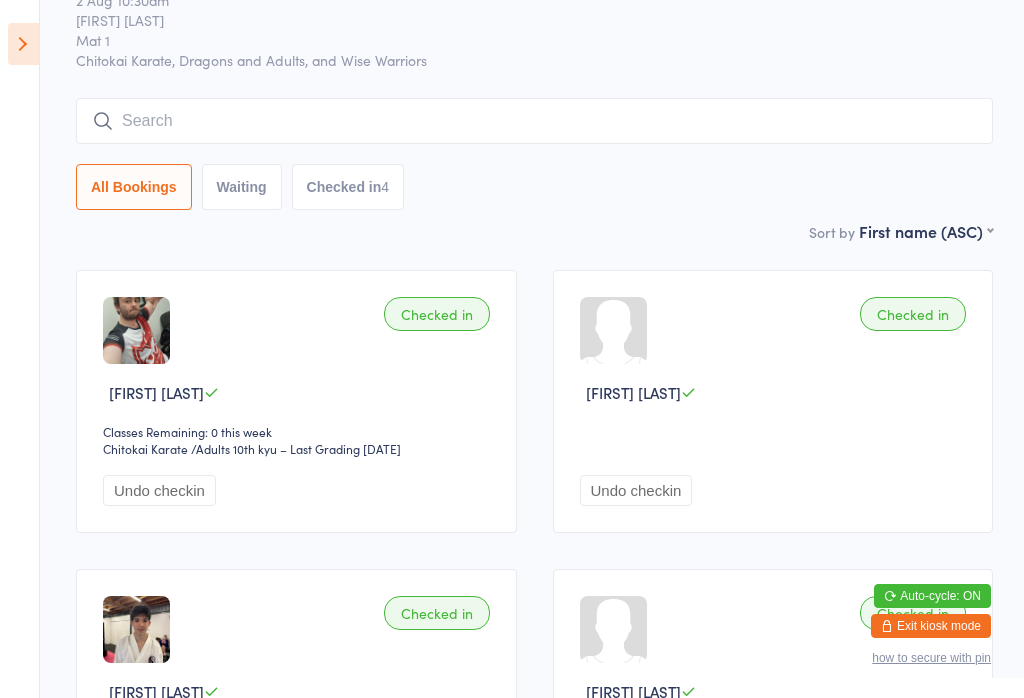 scroll, scrollTop: 79, scrollLeft: 0, axis: vertical 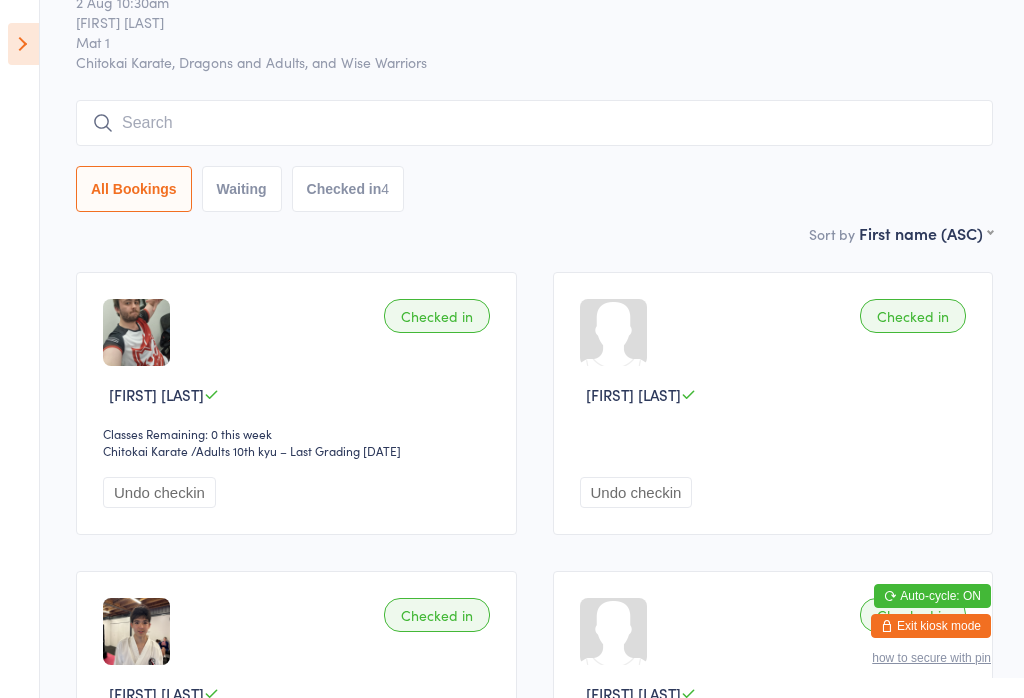 click at bounding box center [23, 44] 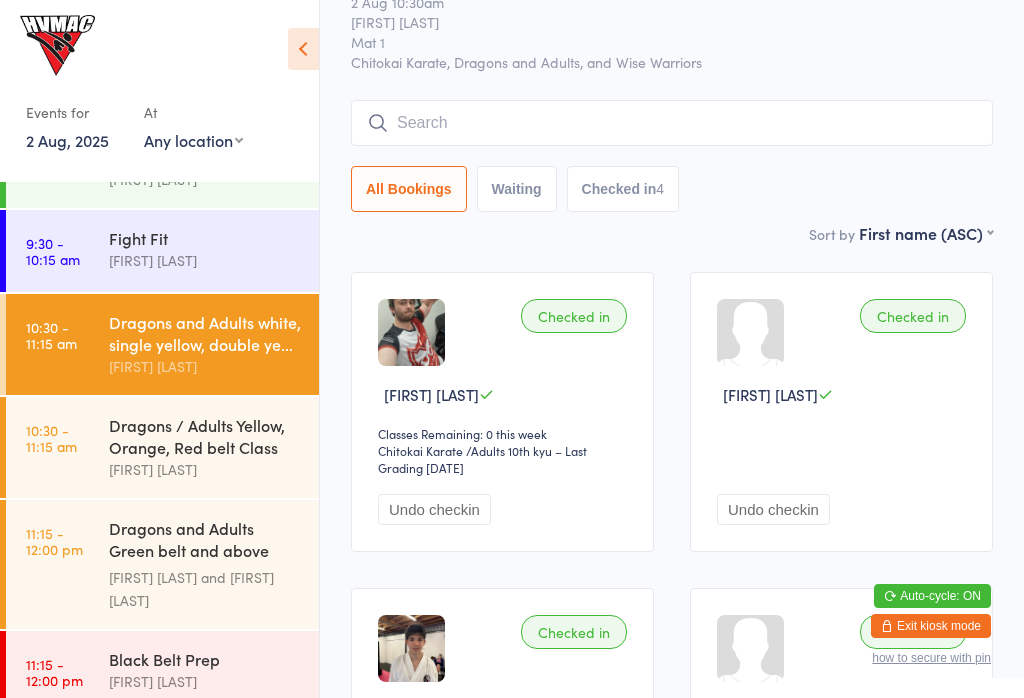 click on "10:30 - 11:15 am Dragons / Adults Yellow, Orange, Red belt Class [FIRST] [LAST]" at bounding box center [162, 447] 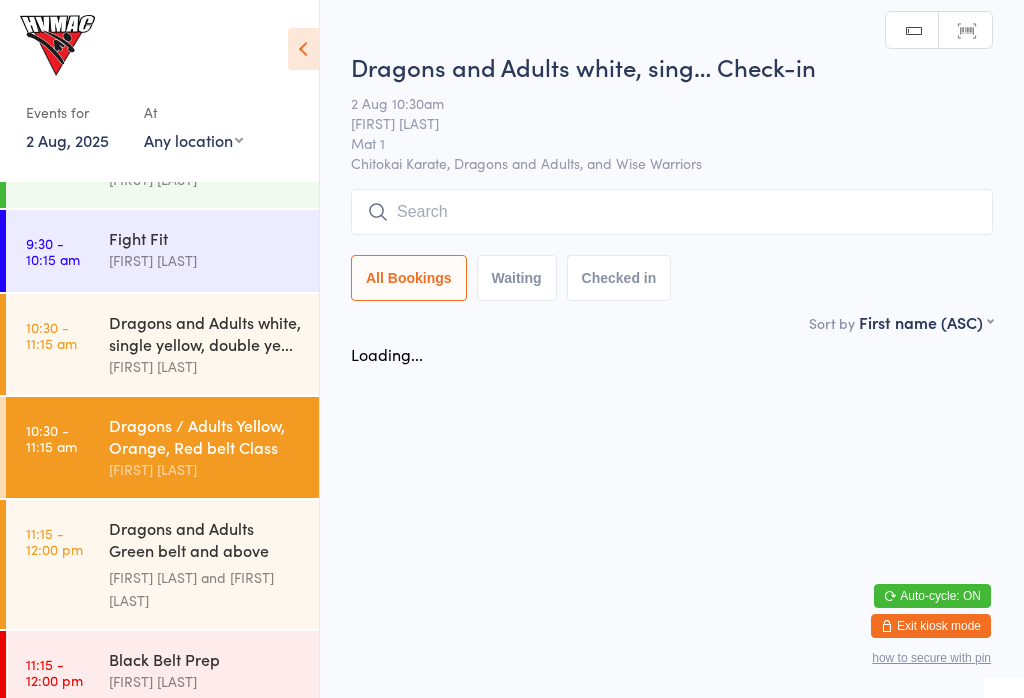 scroll, scrollTop: 0, scrollLeft: 0, axis: both 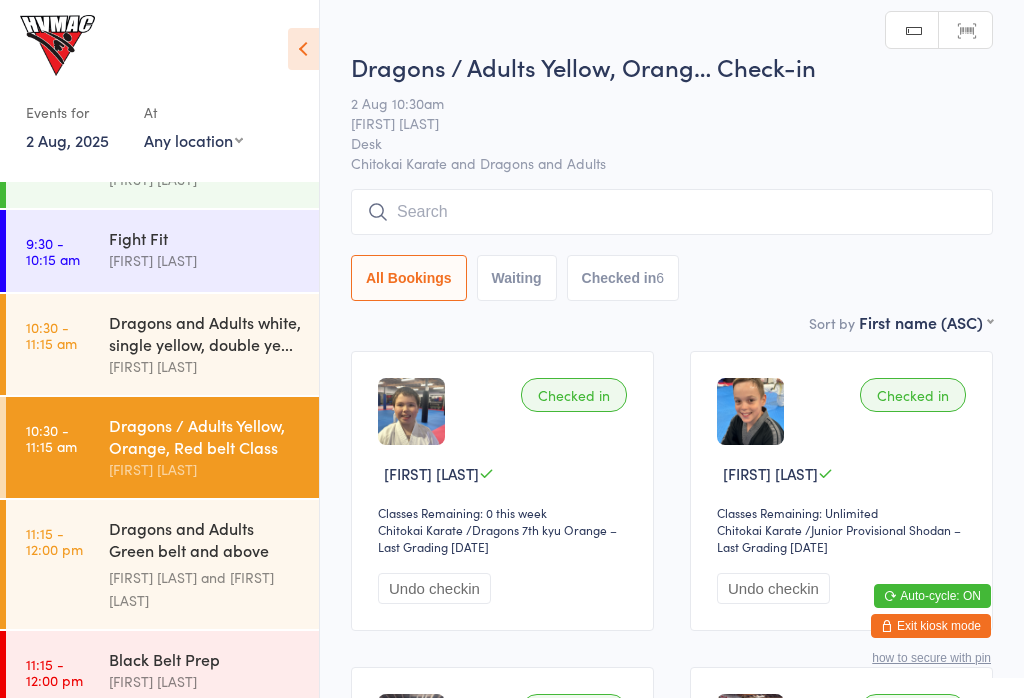 click at bounding box center [303, 49] 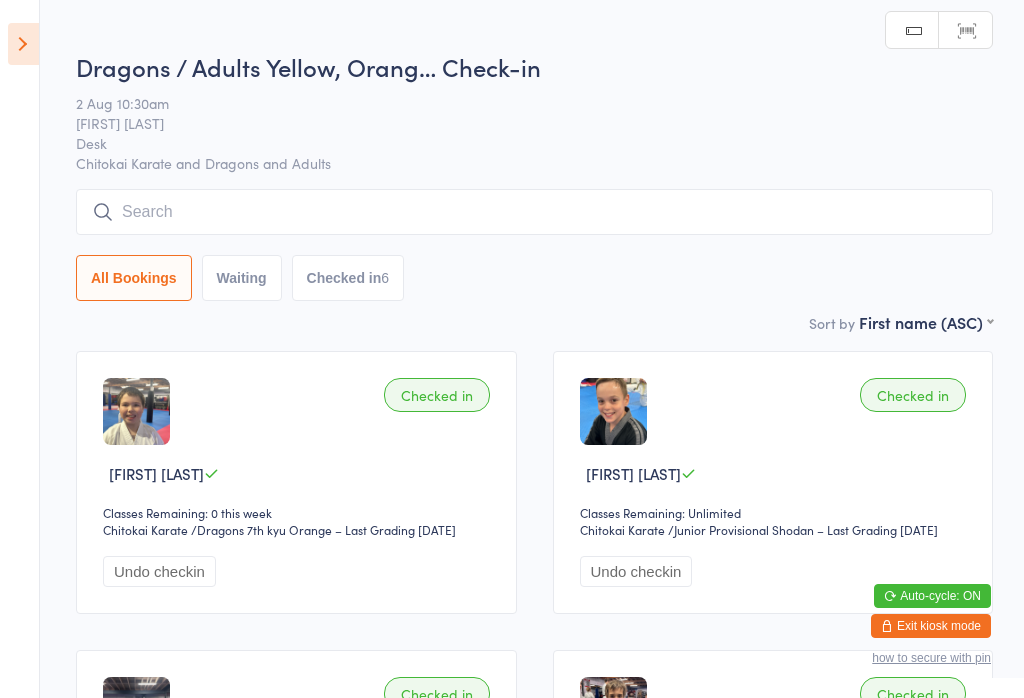 click at bounding box center [23, 44] 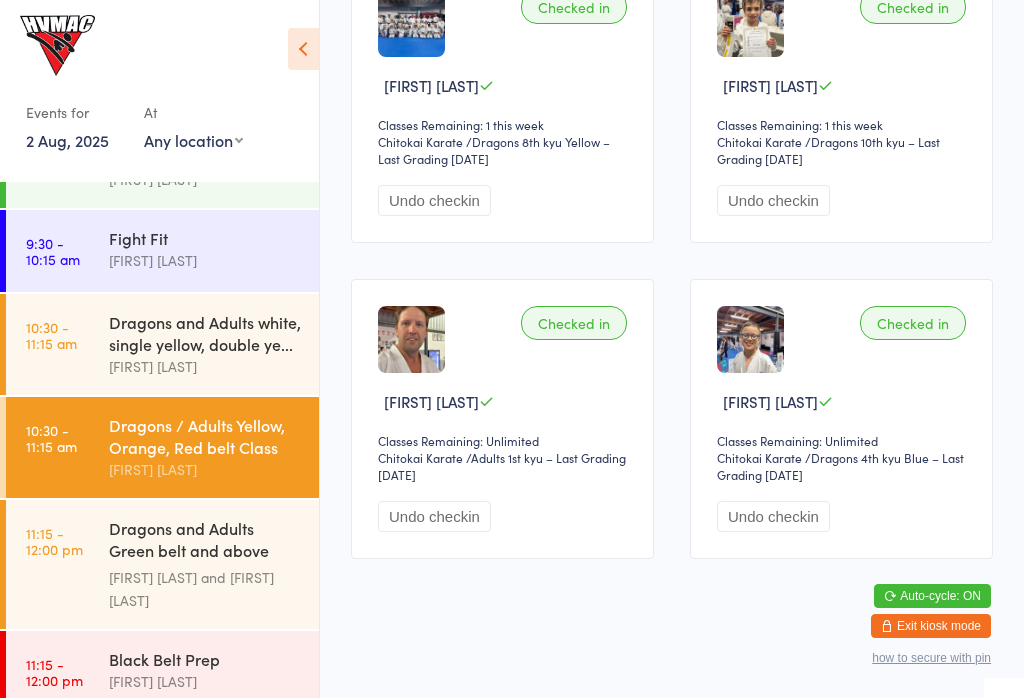 scroll, scrollTop: 717, scrollLeft: 0, axis: vertical 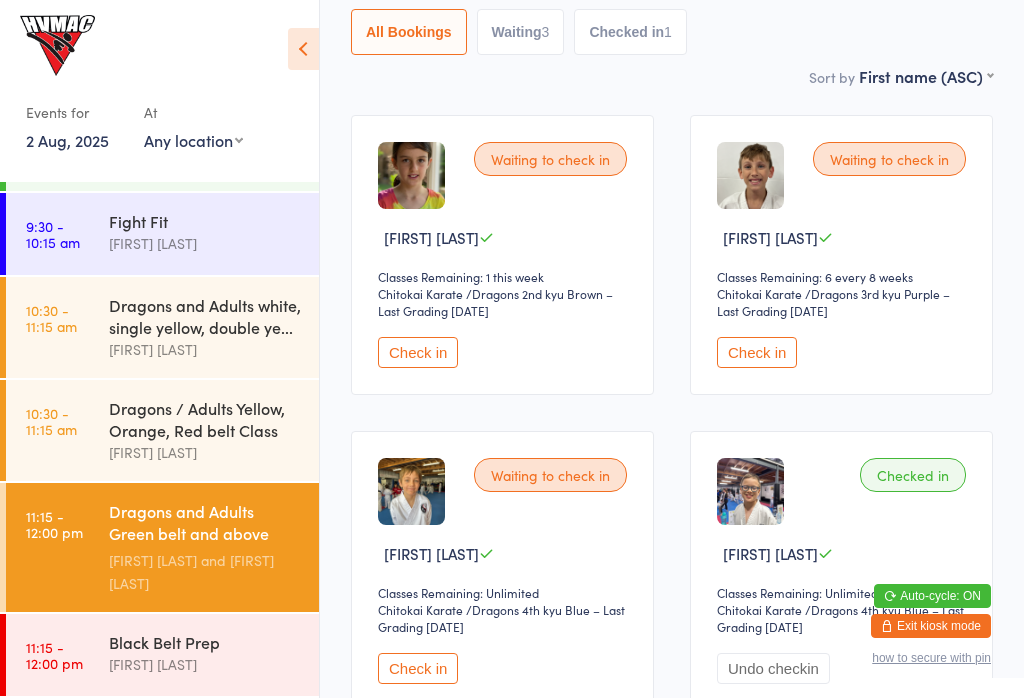 click on "10:30 - 11:15 am Dragons / Adults Yellow, Orange, Red belt Class [FIRST] [LAST]" at bounding box center (162, 430) 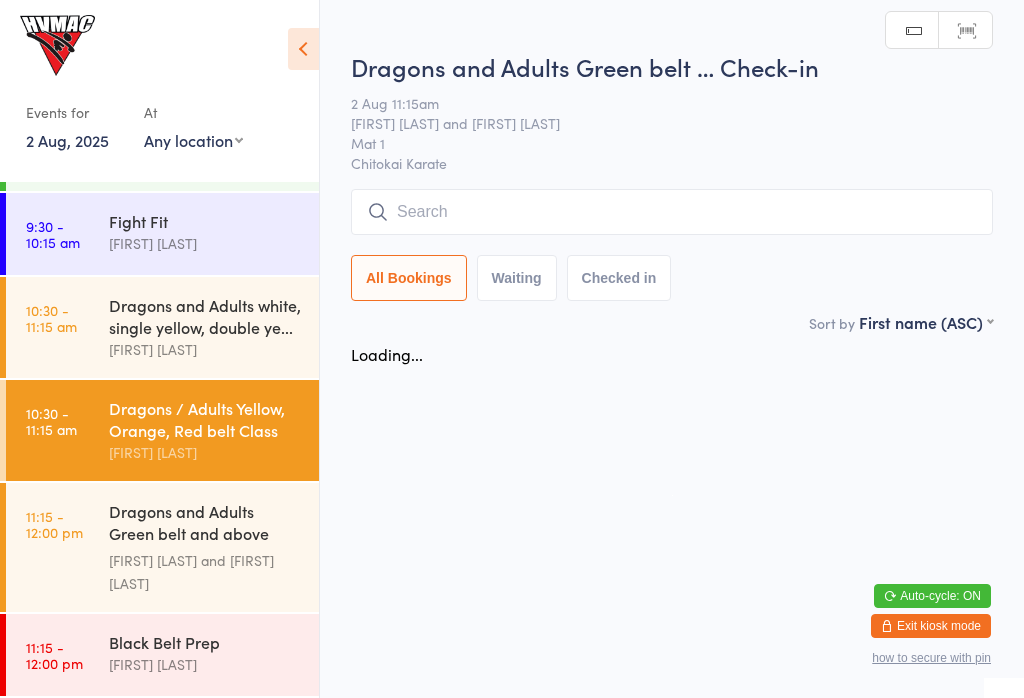 scroll, scrollTop: 0, scrollLeft: 0, axis: both 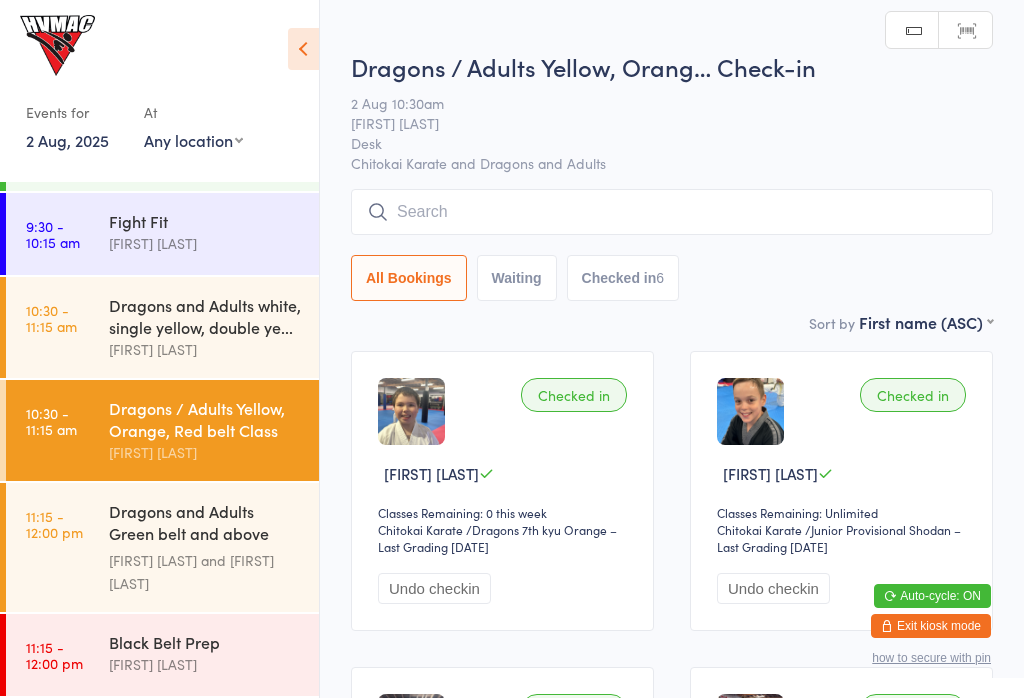 click at bounding box center (672, 212) 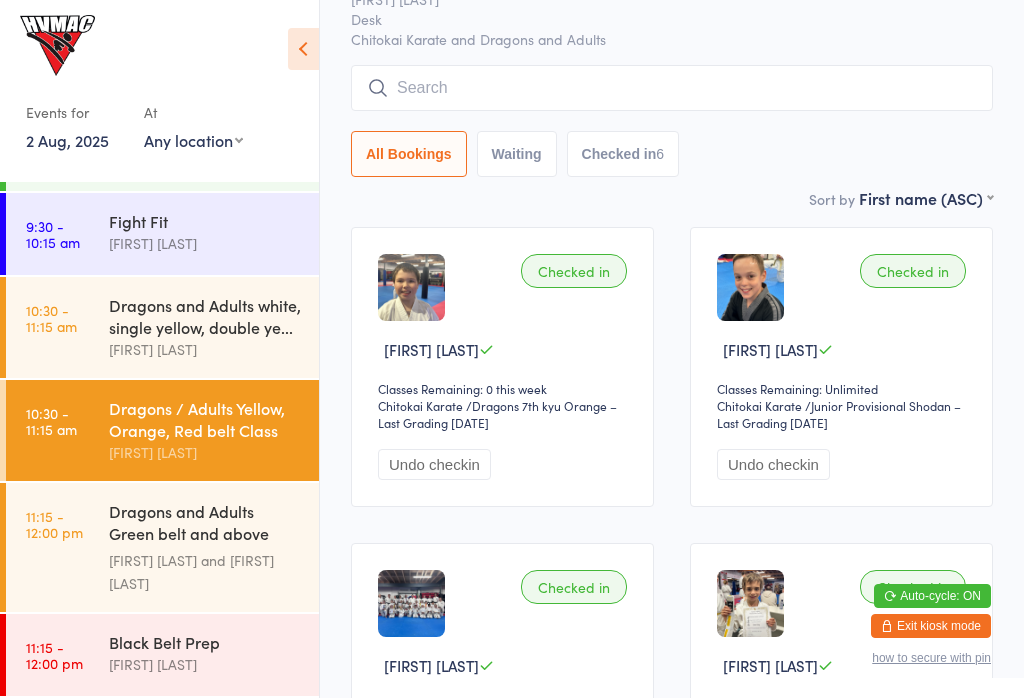 scroll, scrollTop: 191, scrollLeft: 0, axis: vertical 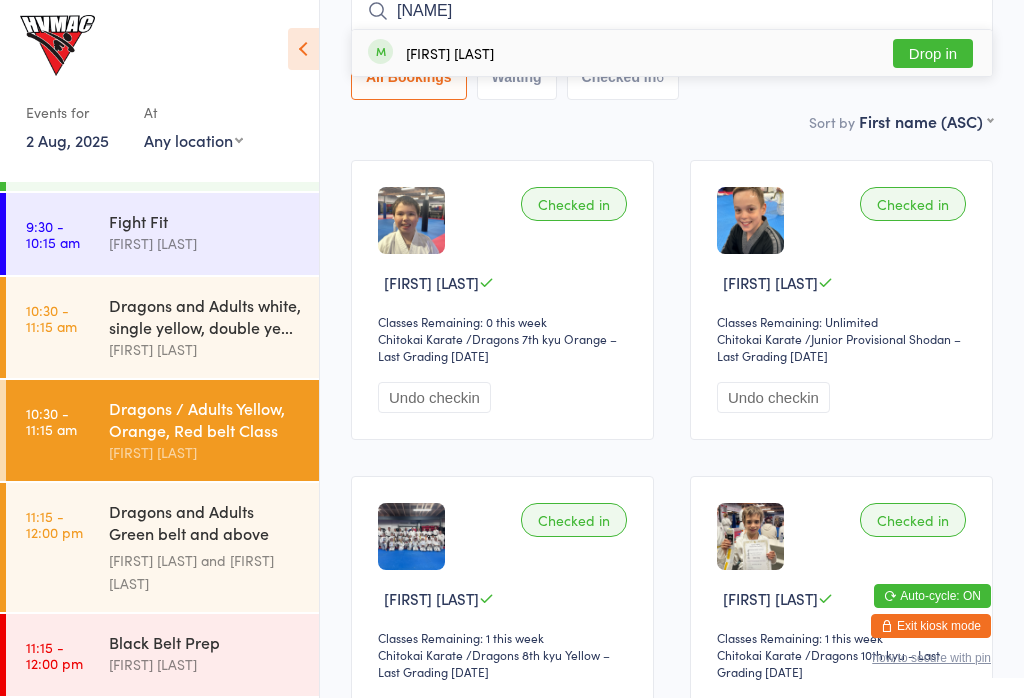 type on "[NAME]" 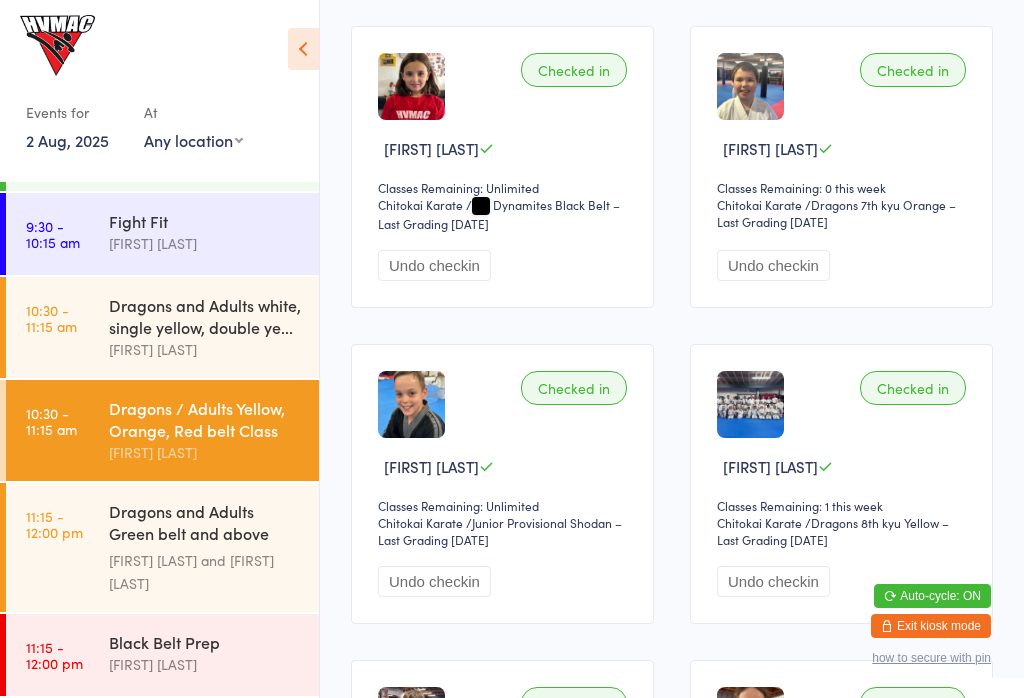 scroll, scrollTop: 449, scrollLeft: 0, axis: vertical 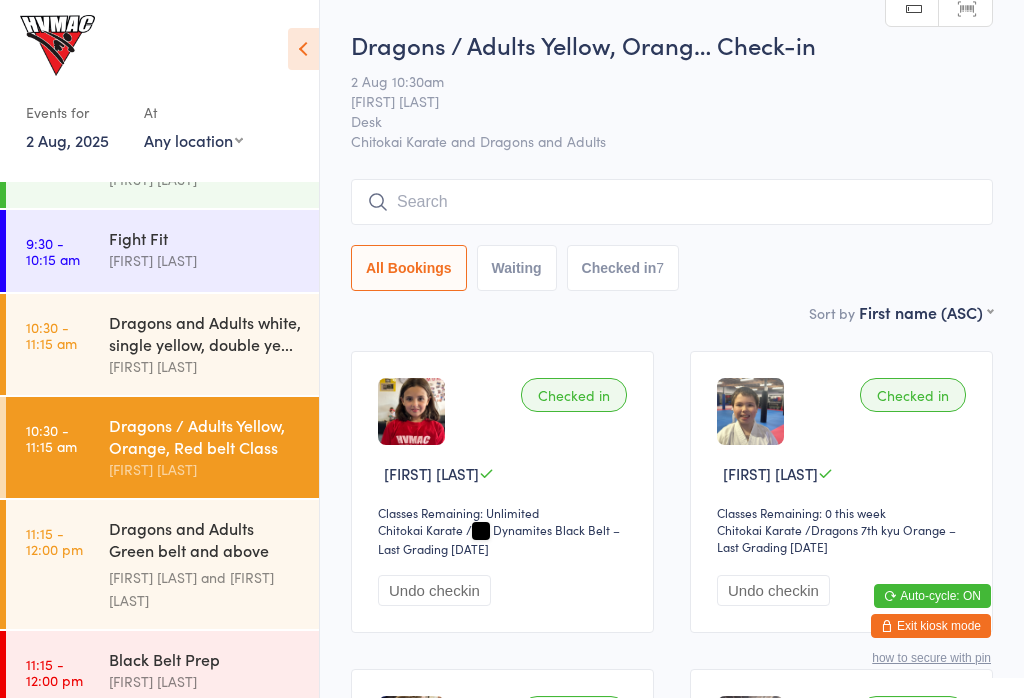click at bounding box center (672, 202) 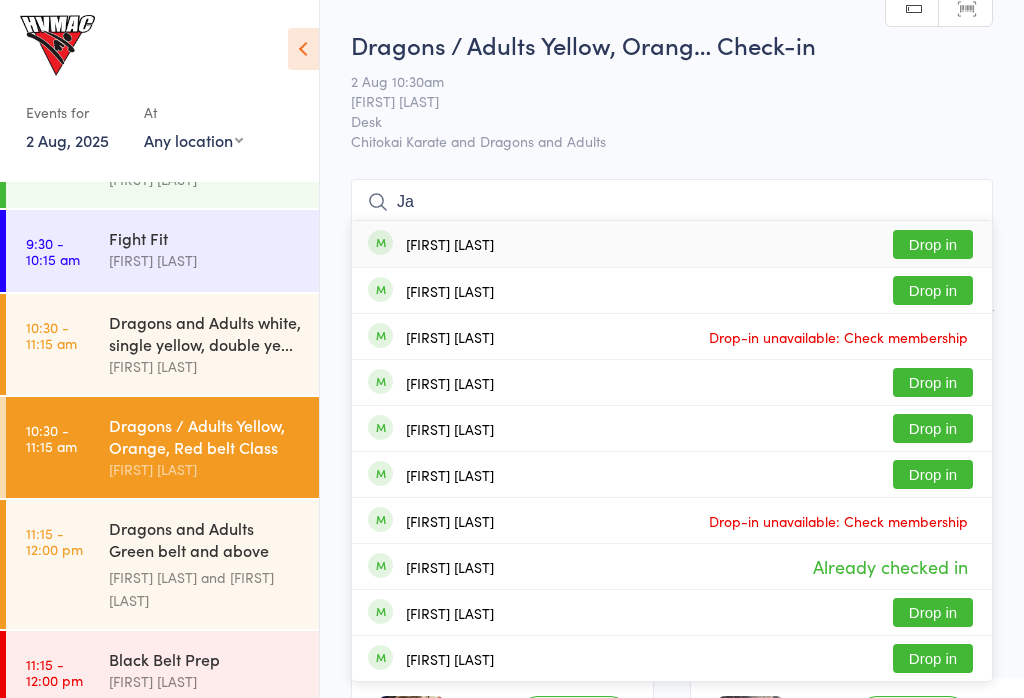 scroll, scrollTop: 0, scrollLeft: 0, axis: both 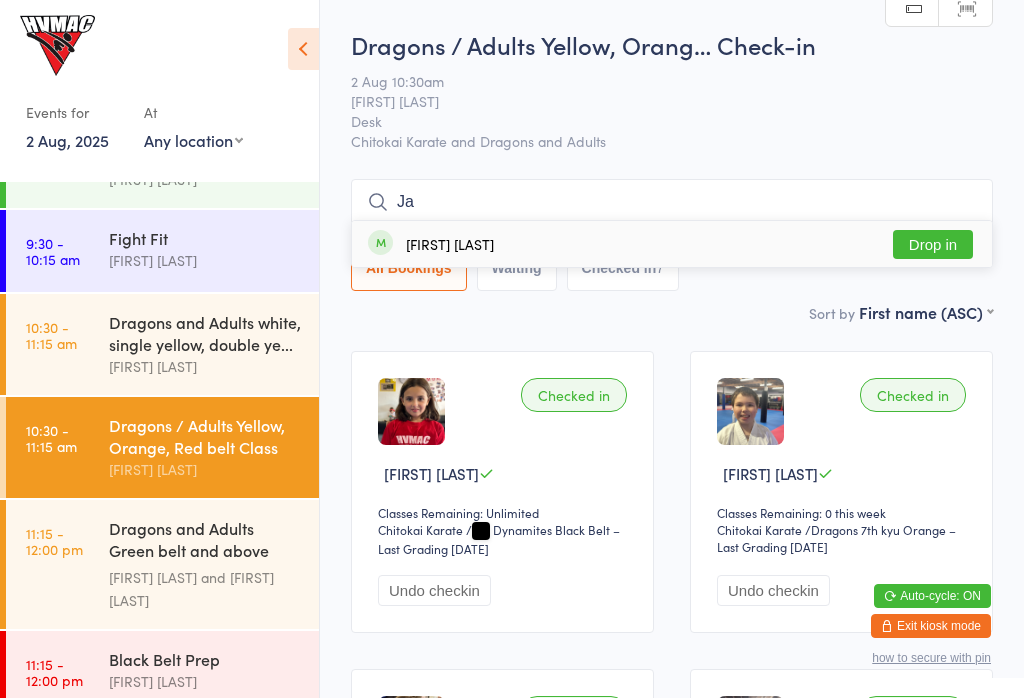 type on "J" 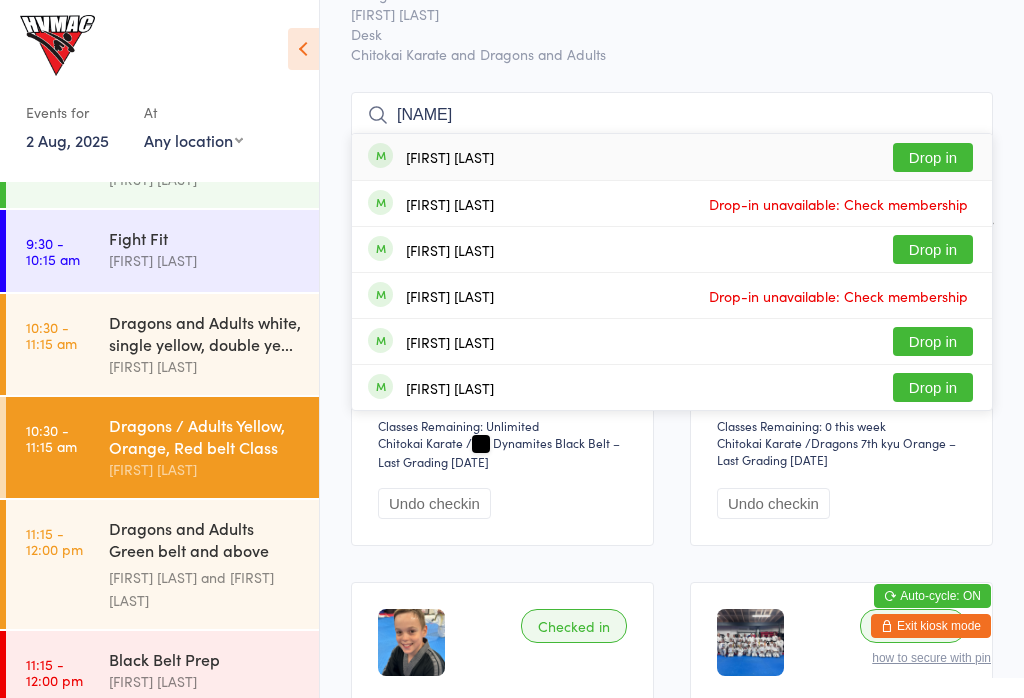 scroll, scrollTop: 88, scrollLeft: 0, axis: vertical 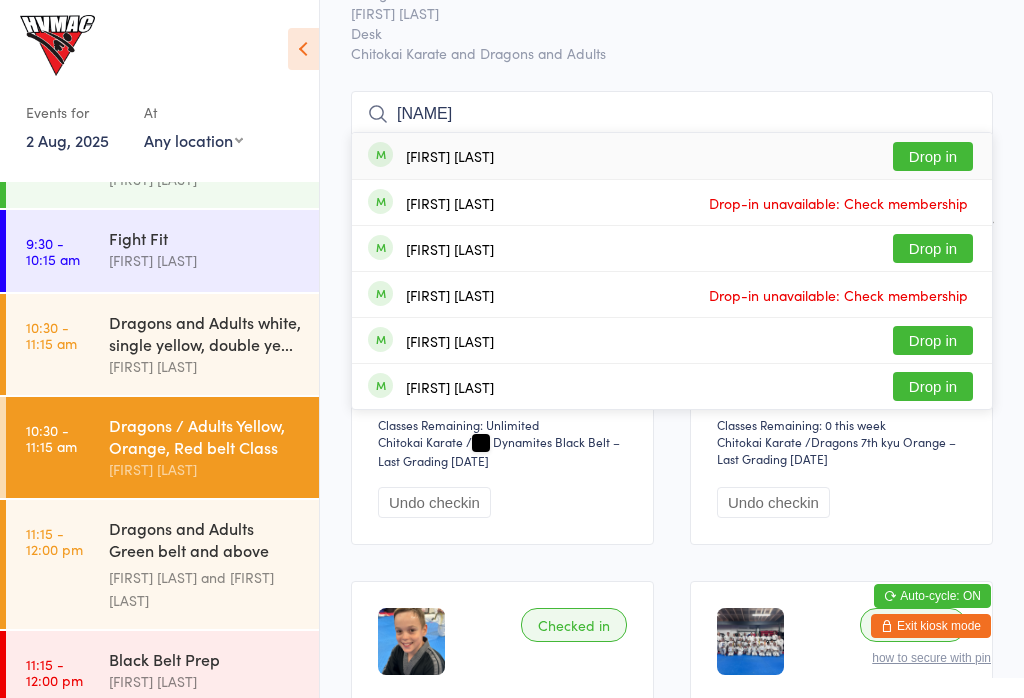 type on "[NAME]" 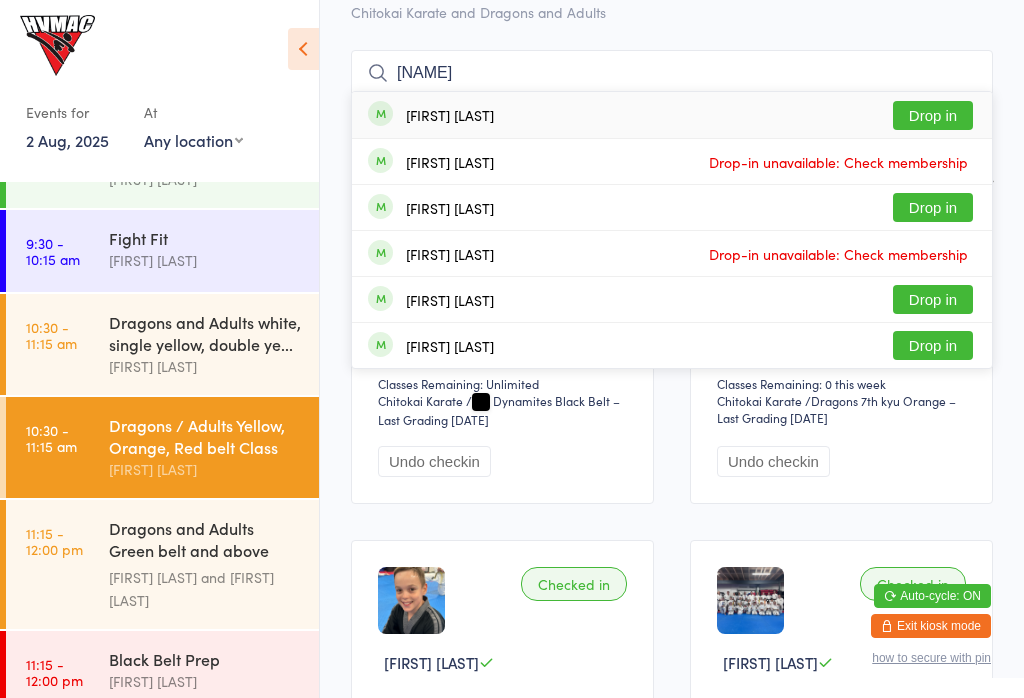 scroll, scrollTop: 181, scrollLeft: 0, axis: vertical 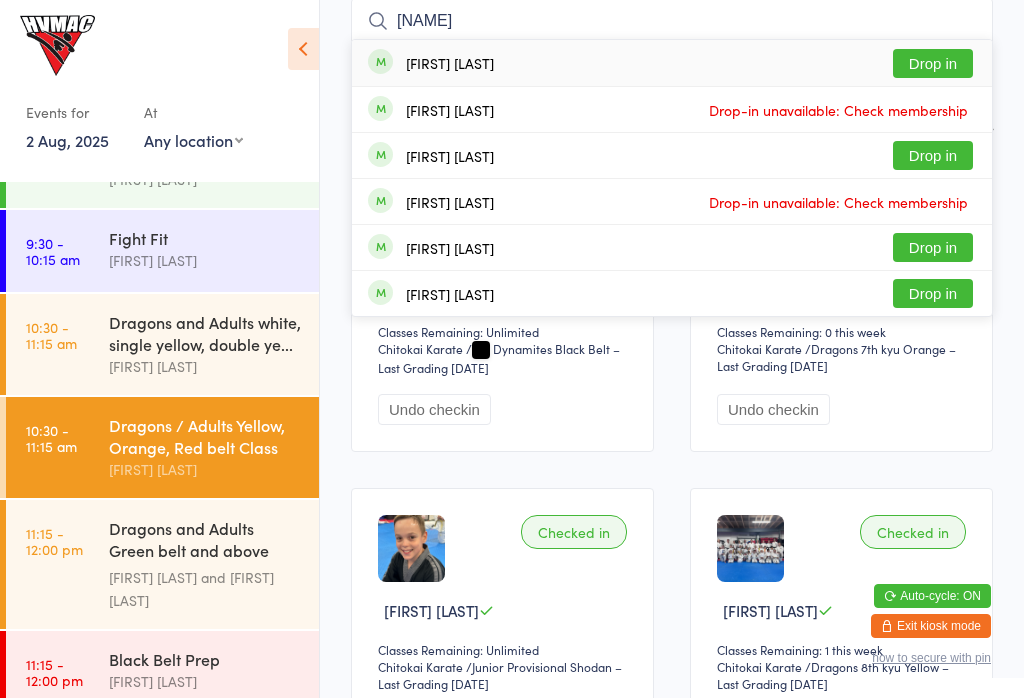 click on "[NAME]" at bounding box center (672, 21) 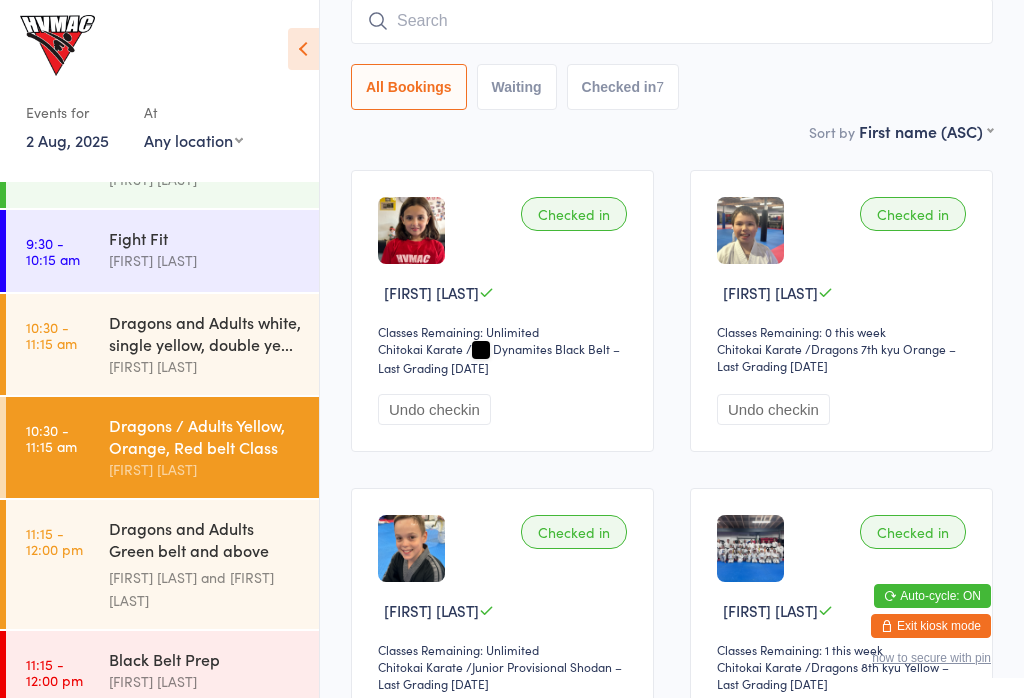 type 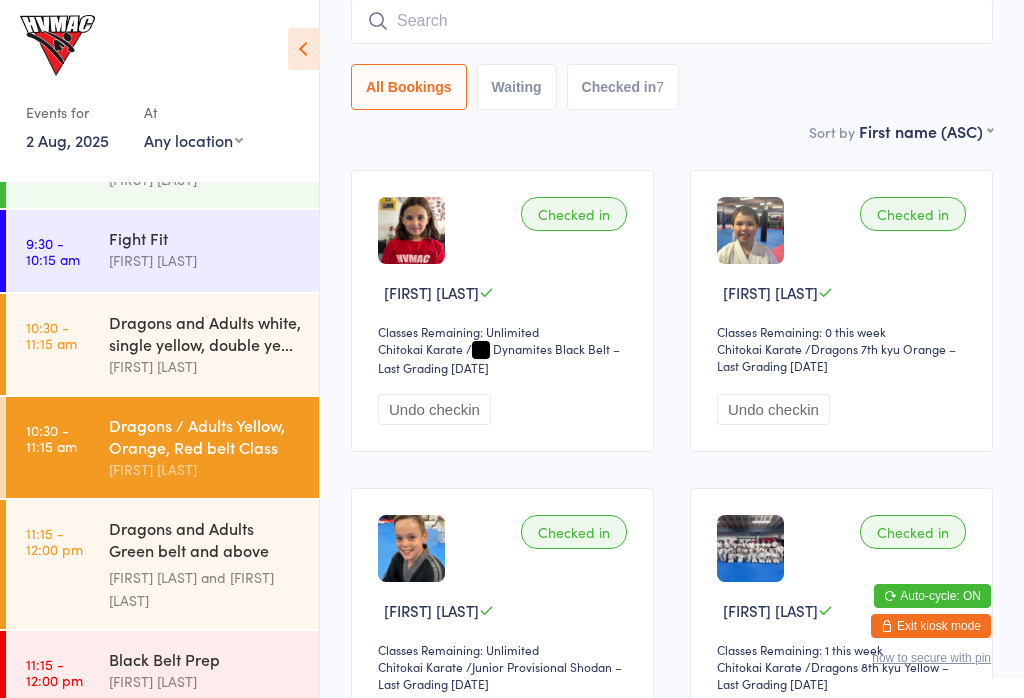click at bounding box center [303, 49] 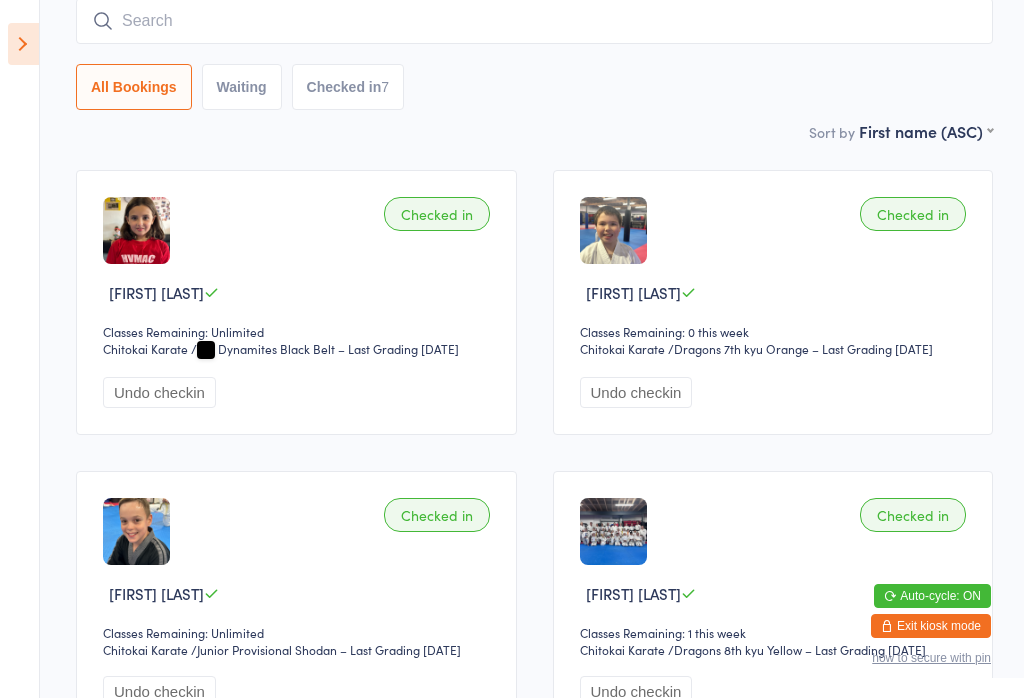 click at bounding box center (23, 44) 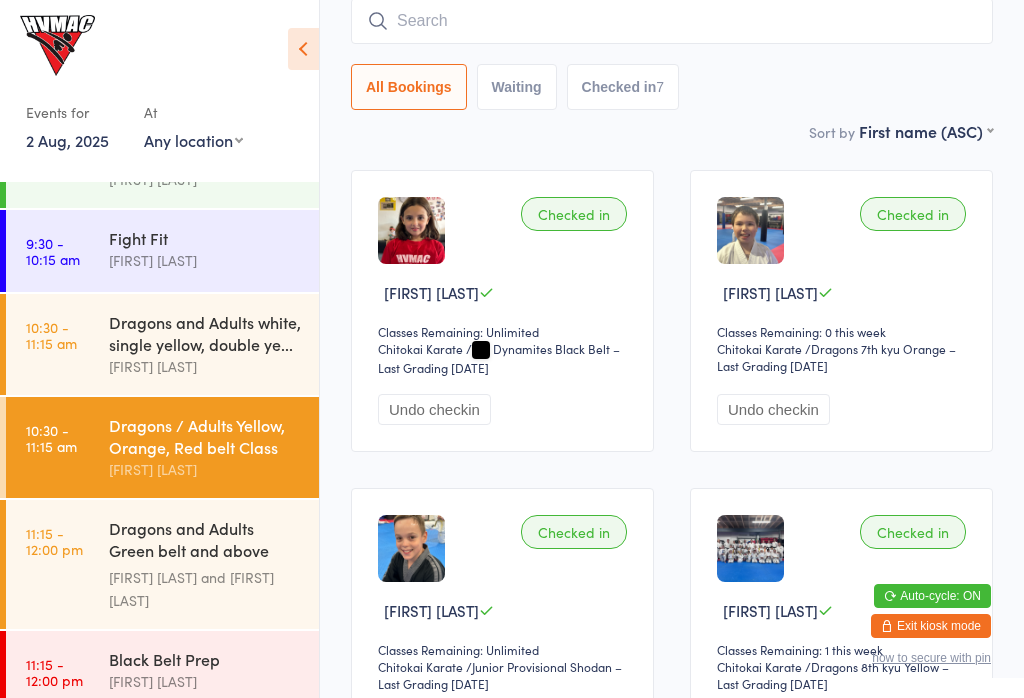 click on "10:30 - 11:15 am Dragons and Adults white, single yellow, double ye... [FIRST] [LAST]" at bounding box center (162, 344) 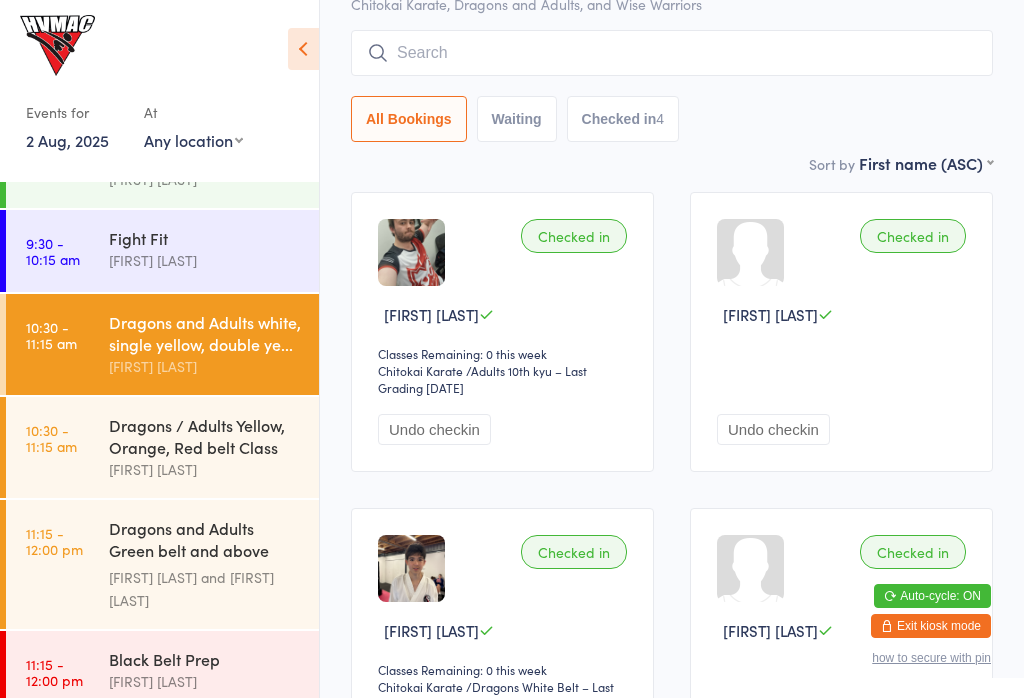 scroll, scrollTop: 162, scrollLeft: 0, axis: vertical 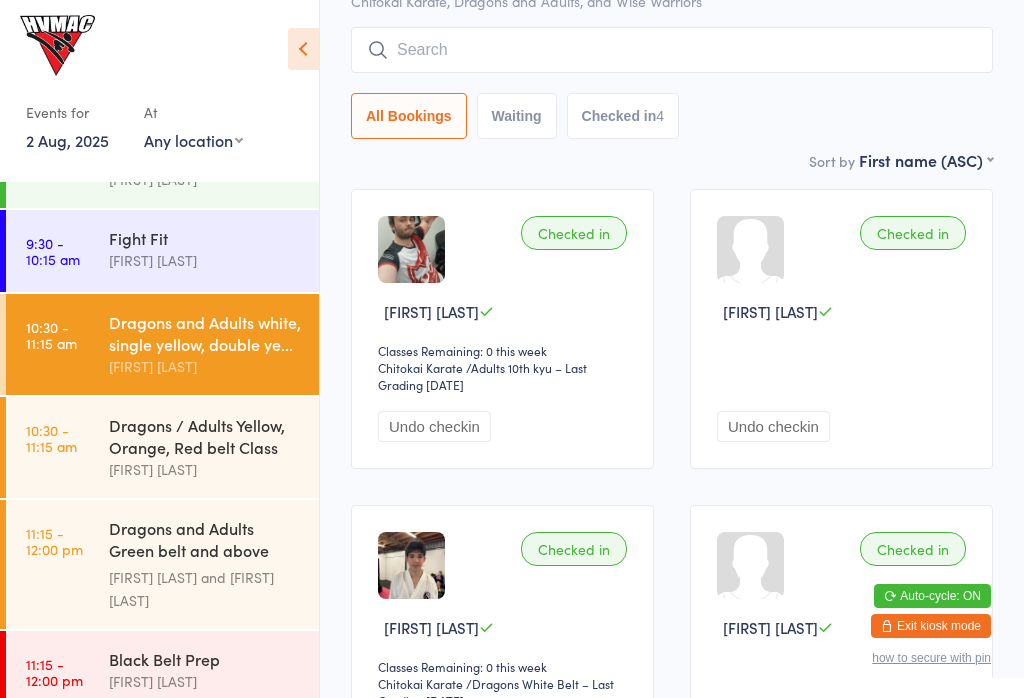 click at bounding box center [303, 49] 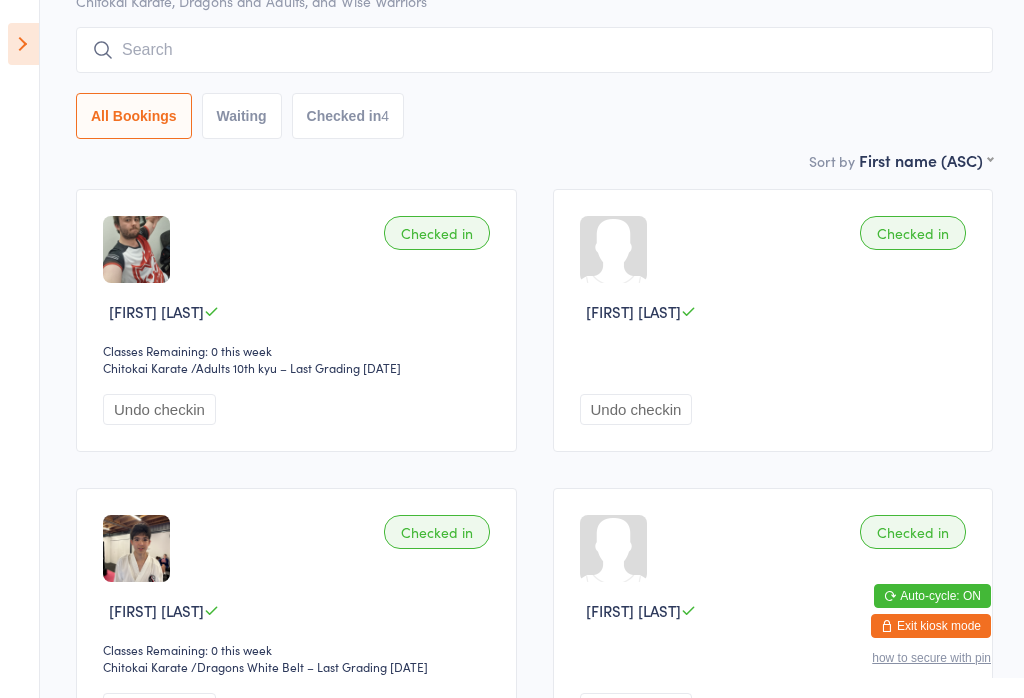 click at bounding box center (534, 50) 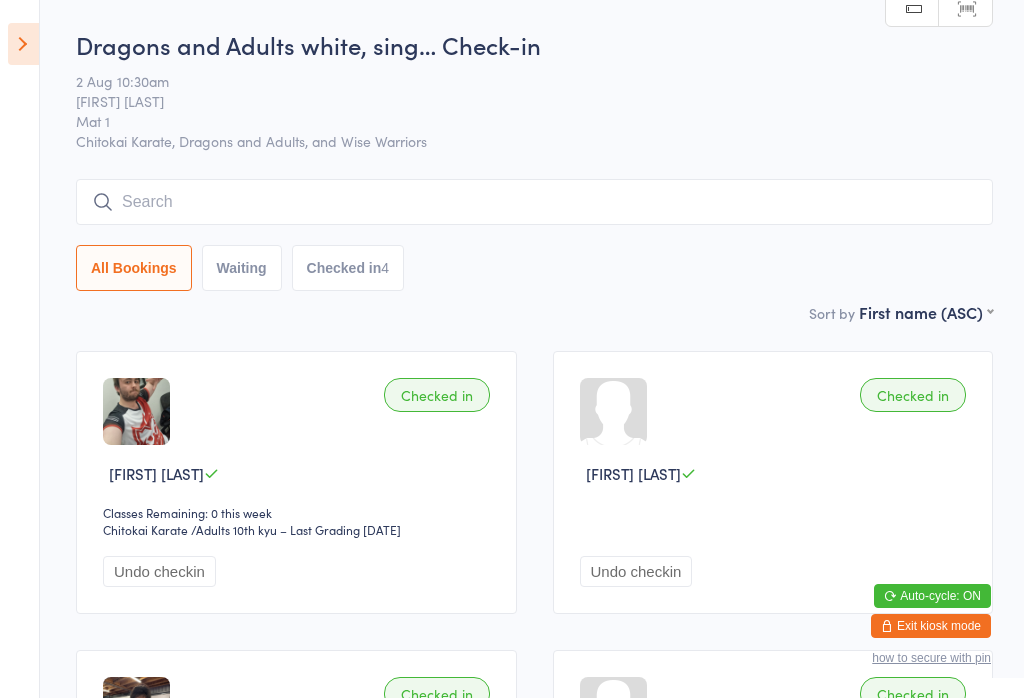 scroll, scrollTop: 0, scrollLeft: 0, axis: both 